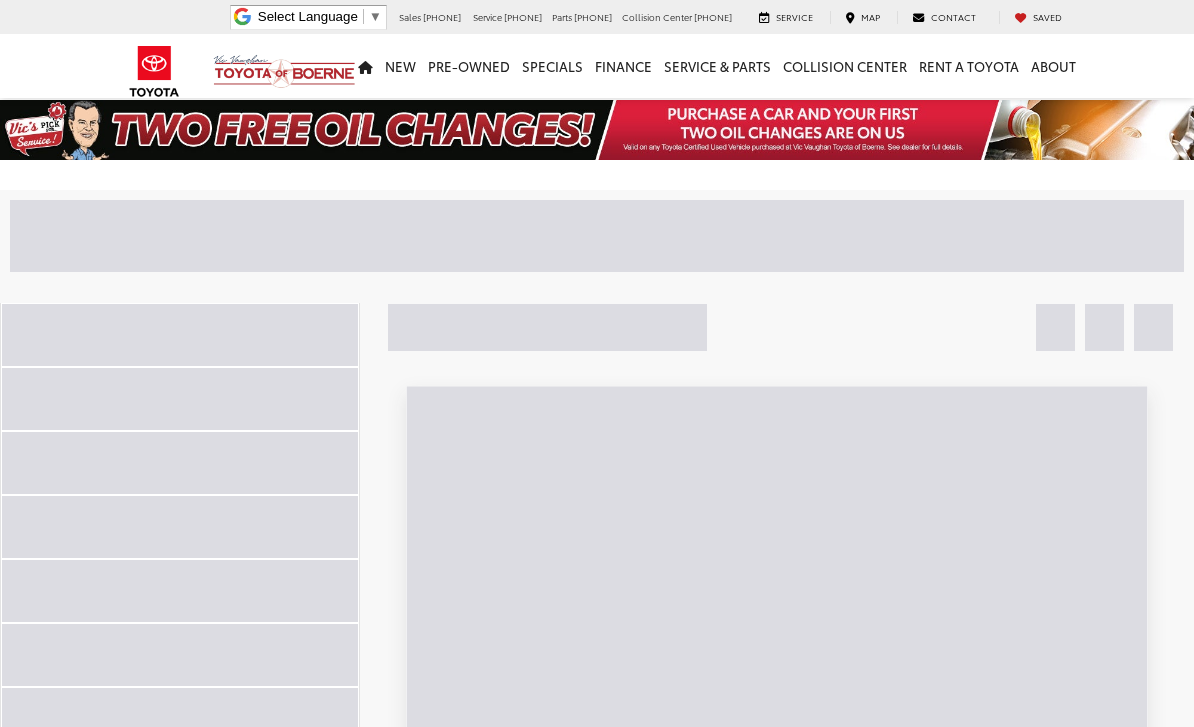 scroll, scrollTop: 0, scrollLeft: 0, axis: both 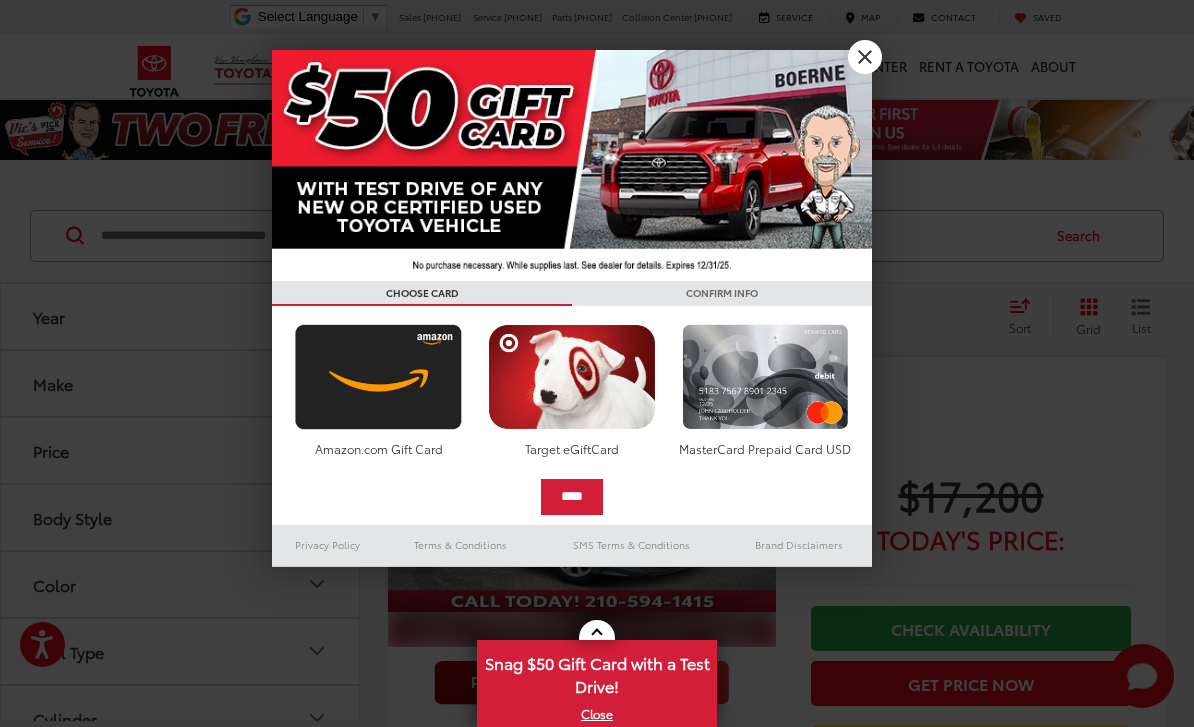 click at bounding box center (597, 363) 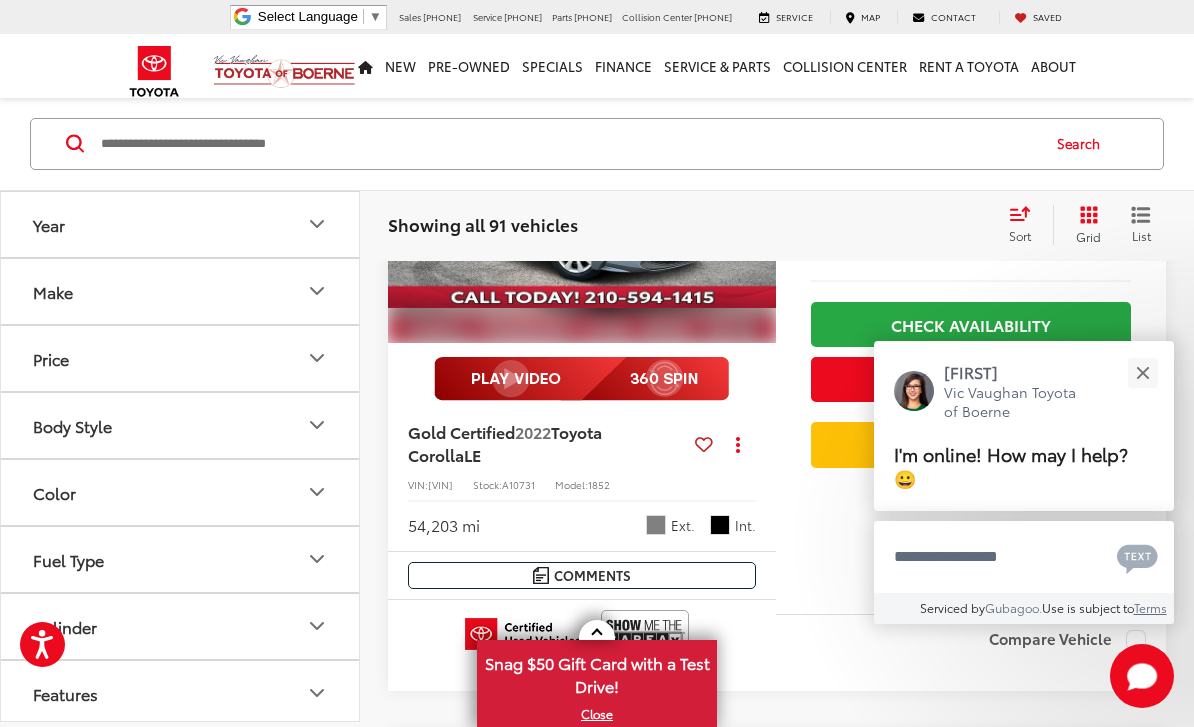 scroll, scrollTop: 258, scrollLeft: 0, axis: vertical 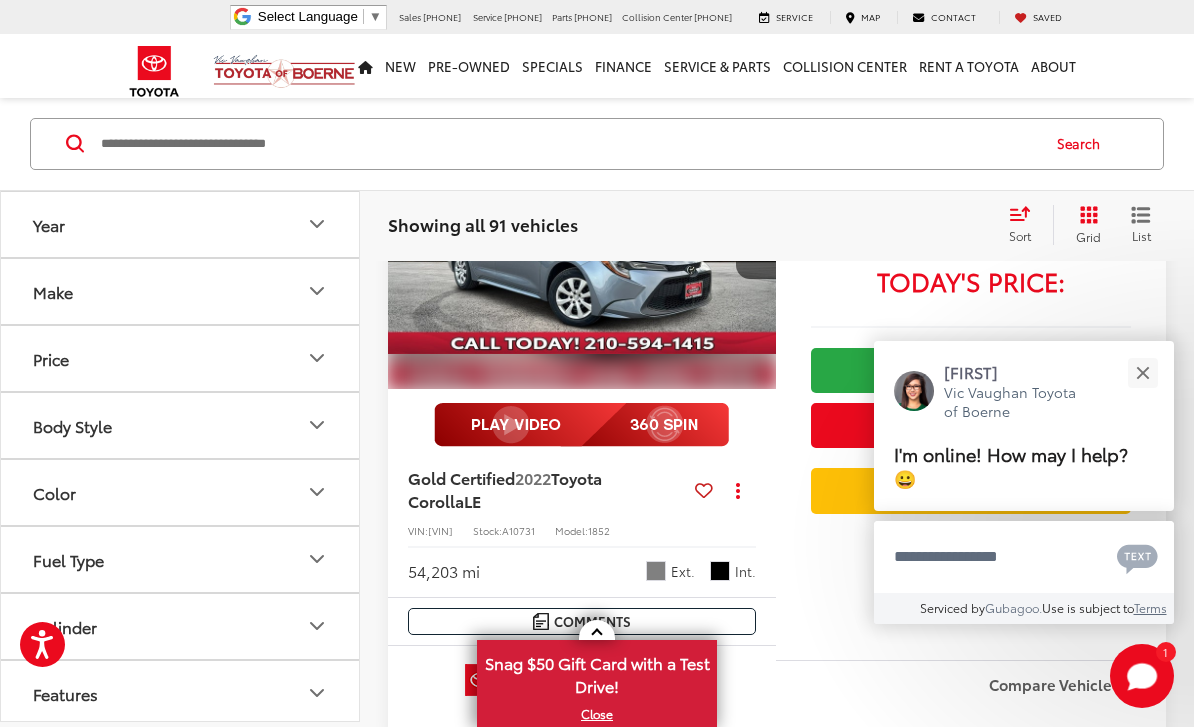 click on "Make" at bounding box center (53, 291) 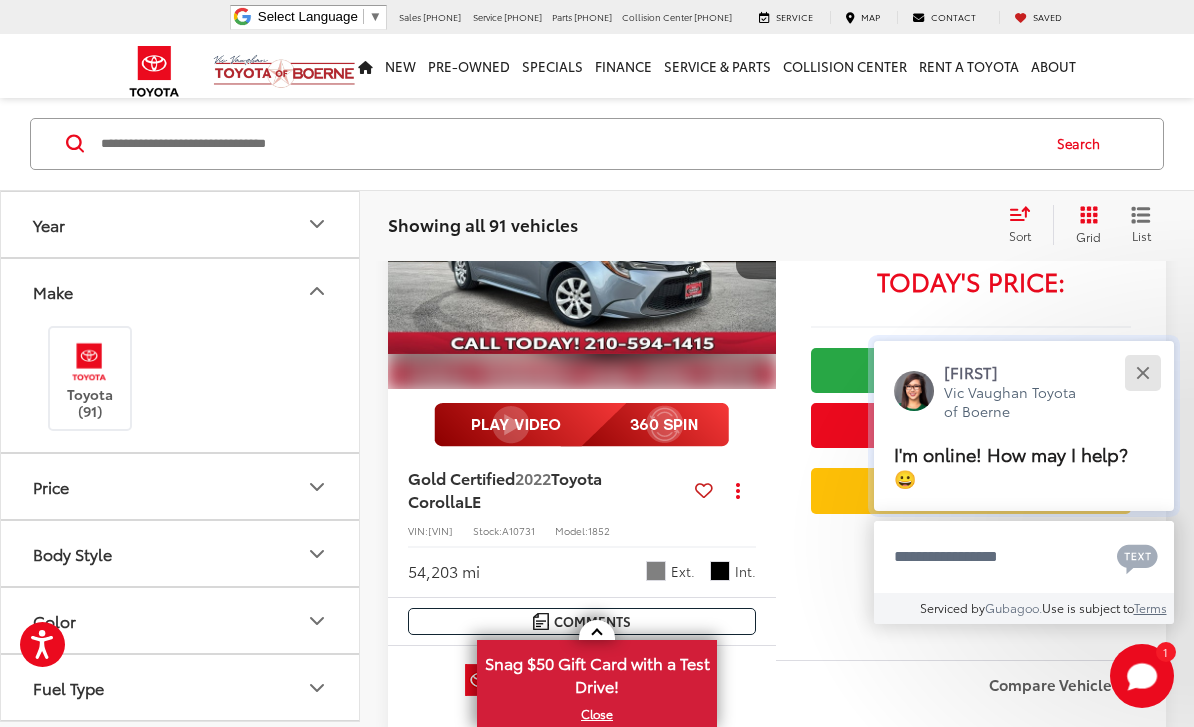 click at bounding box center (1142, 372) 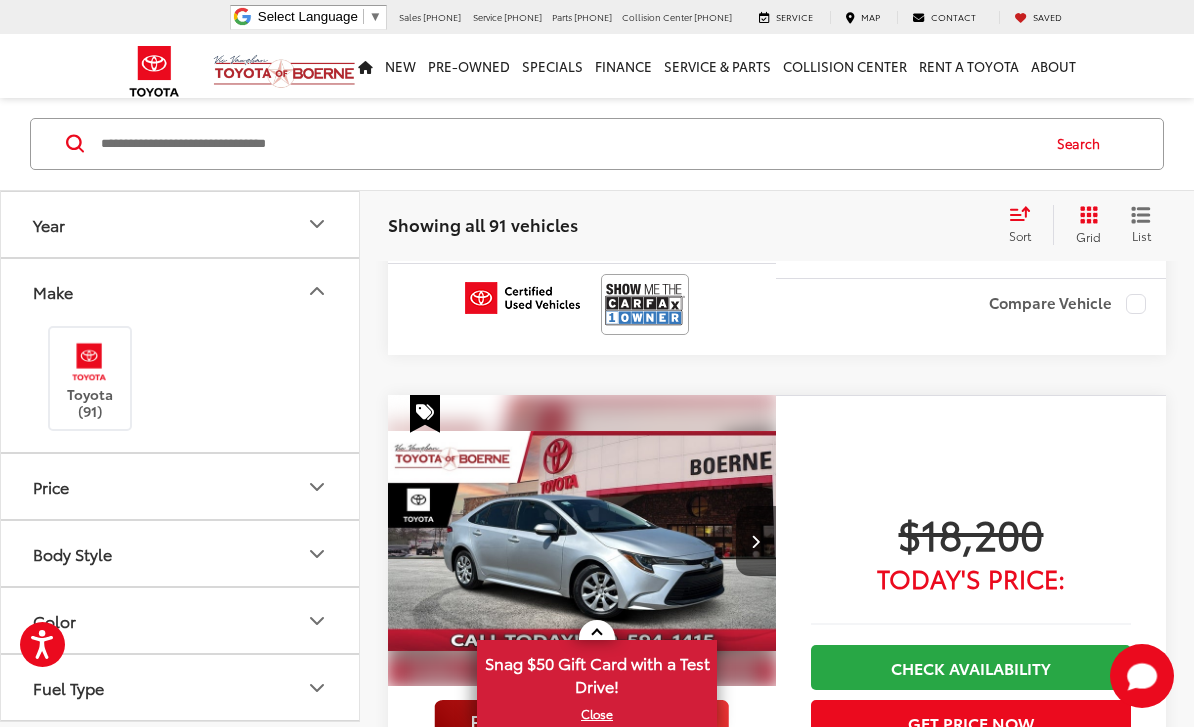 scroll, scrollTop: 649, scrollLeft: 0, axis: vertical 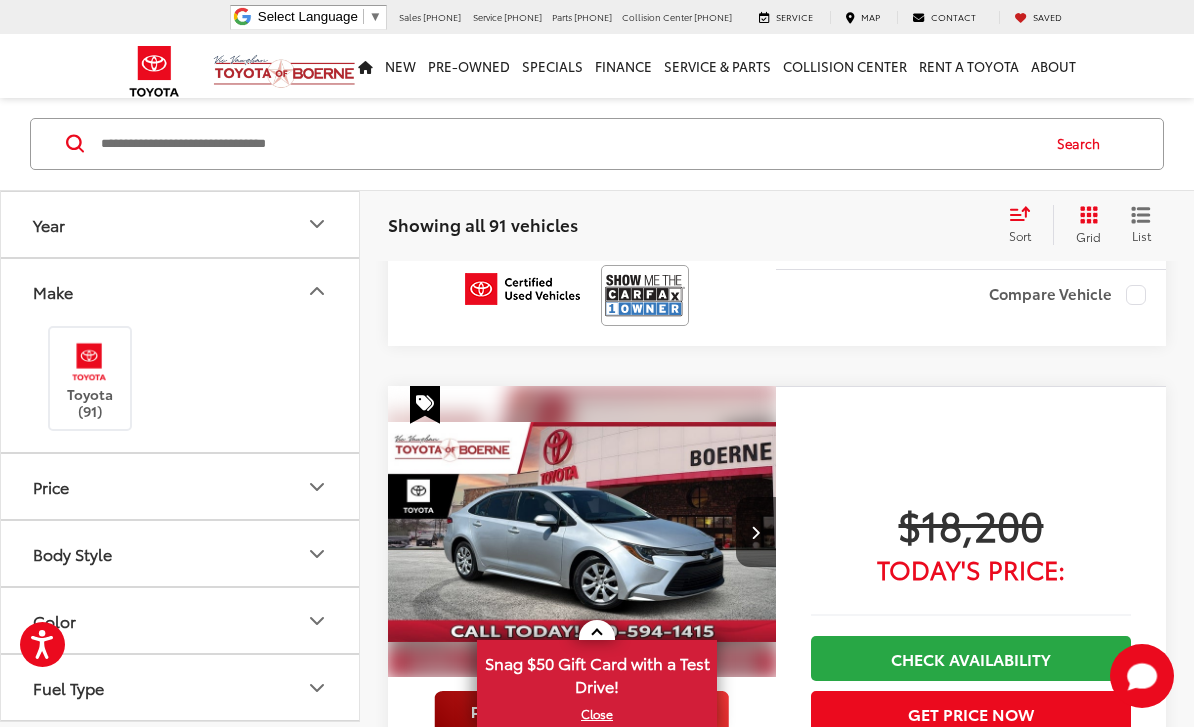 click on "Body Style" at bounding box center [181, 553] 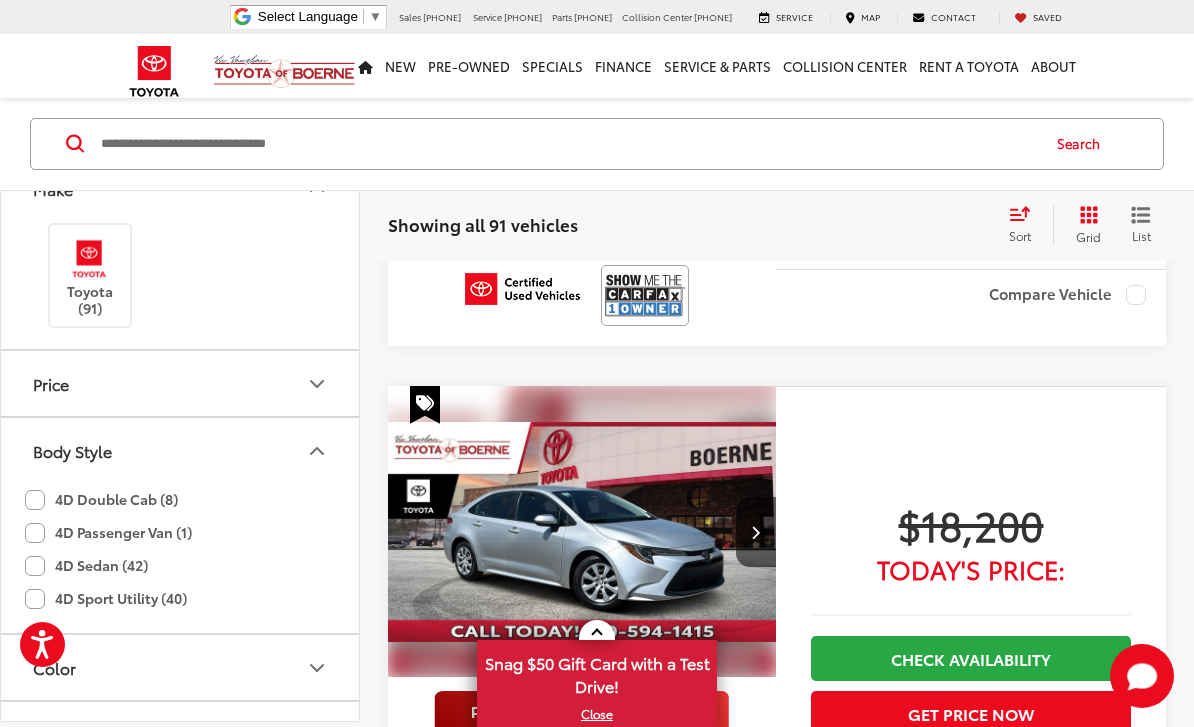 scroll, scrollTop: 113, scrollLeft: 0, axis: vertical 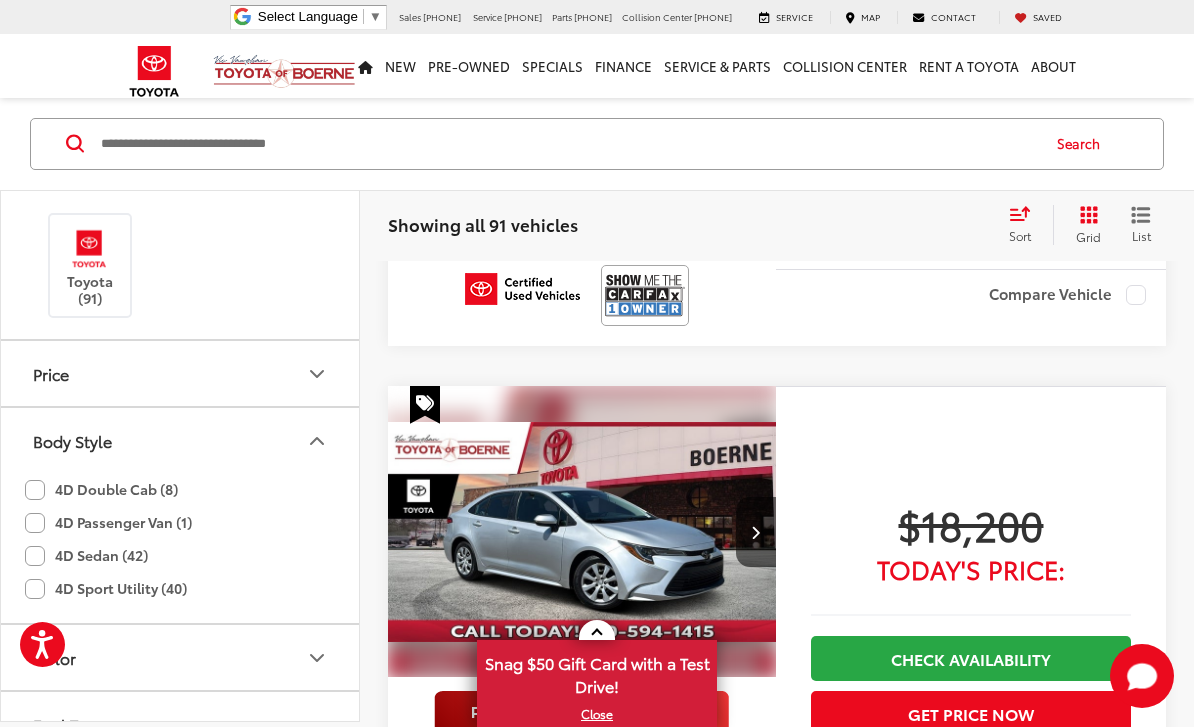 click on "Body Style" at bounding box center (72, 440) 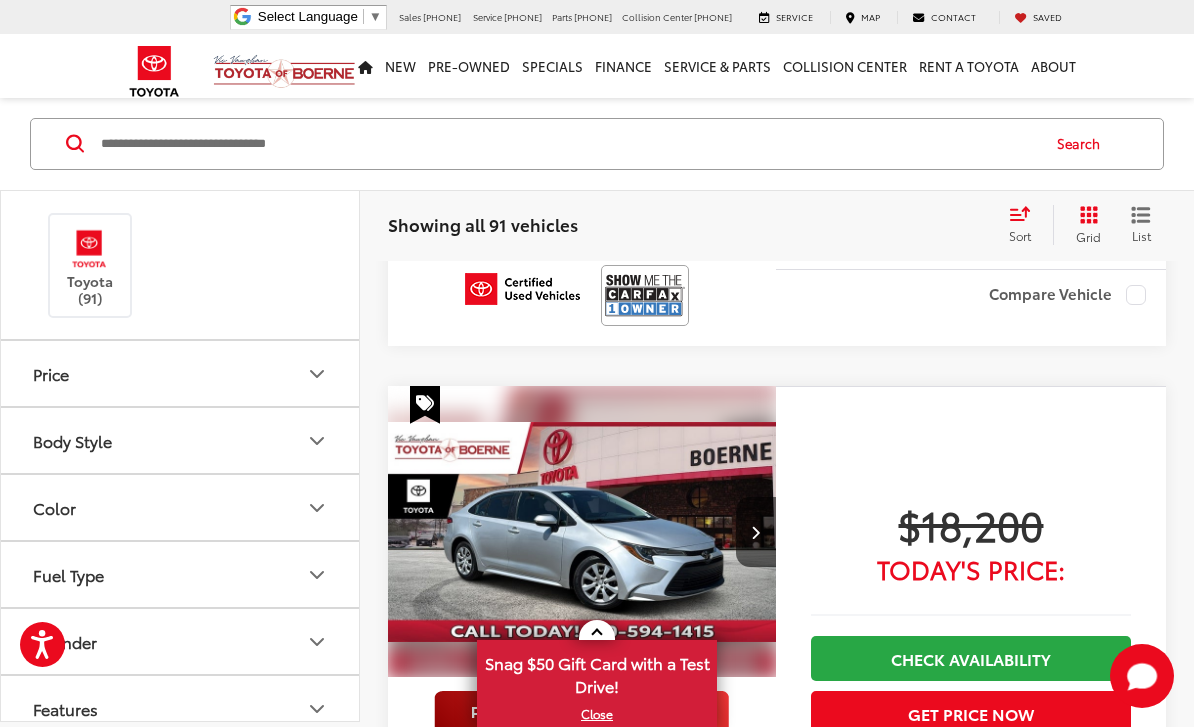 click on "Price" at bounding box center (181, 373) 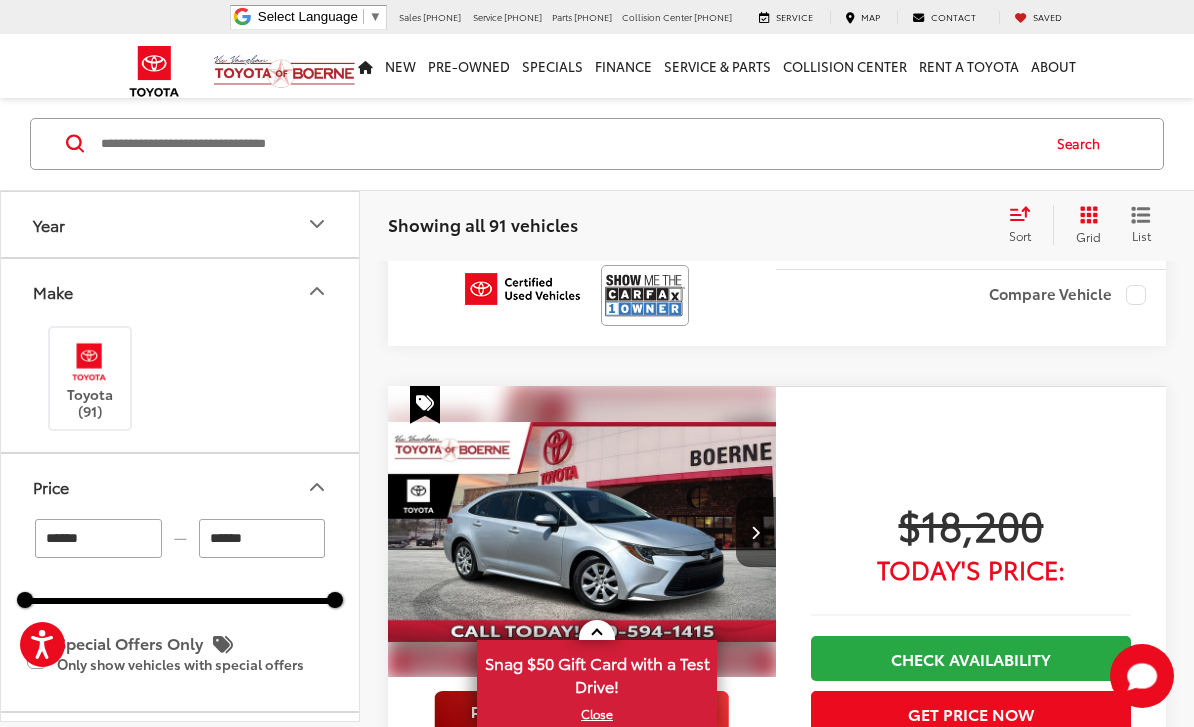 scroll, scrollTop: 0, scrollLeft: 0, axis: both 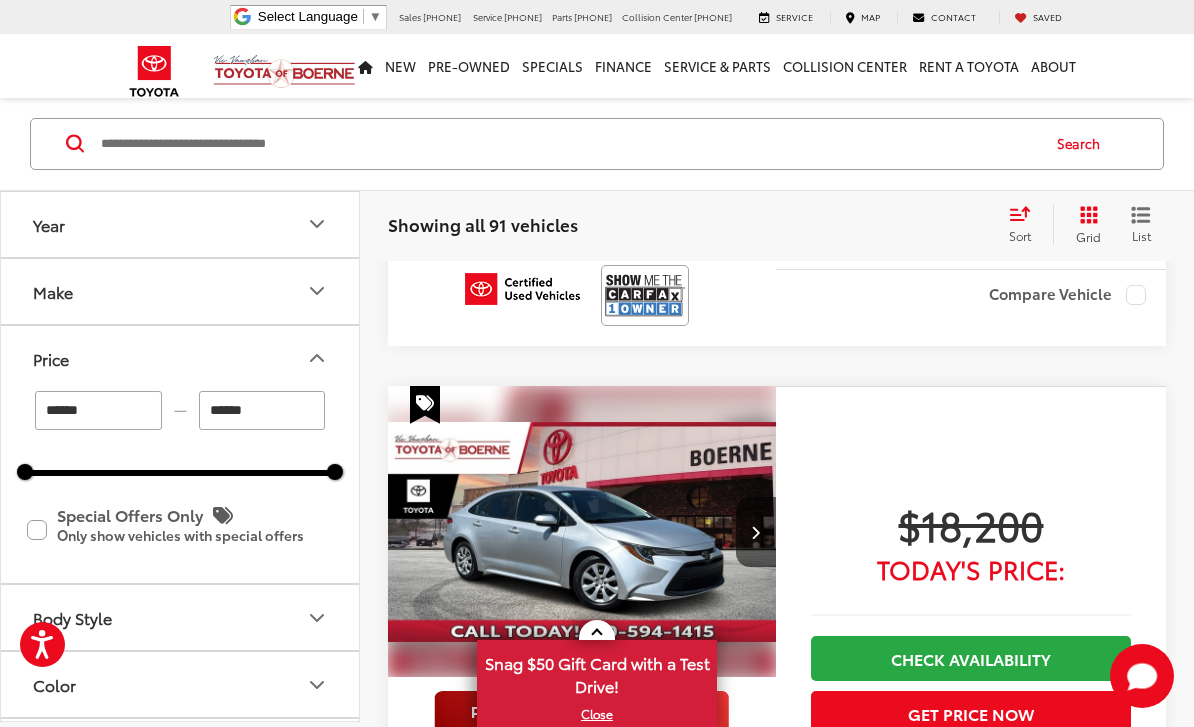 click 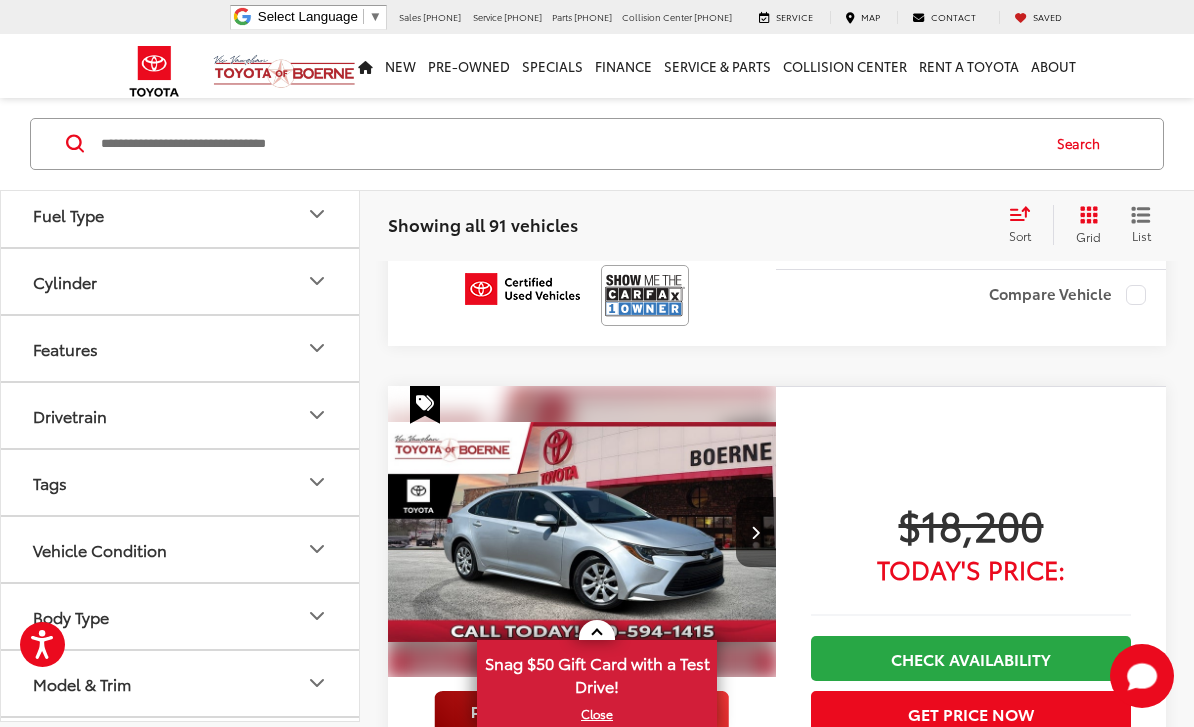 scroll, scrollTop: 344, scrollLeft: 0, axis: vertical 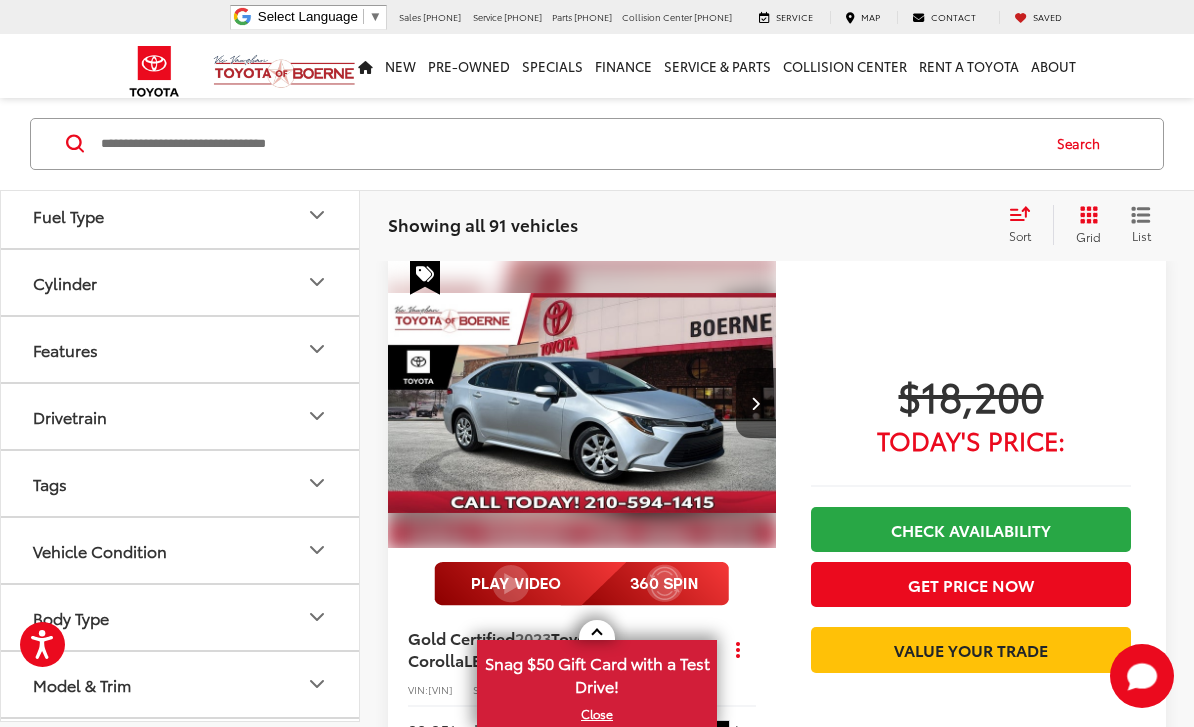 click on "Model & Trim" at bounding box center (181, 684) 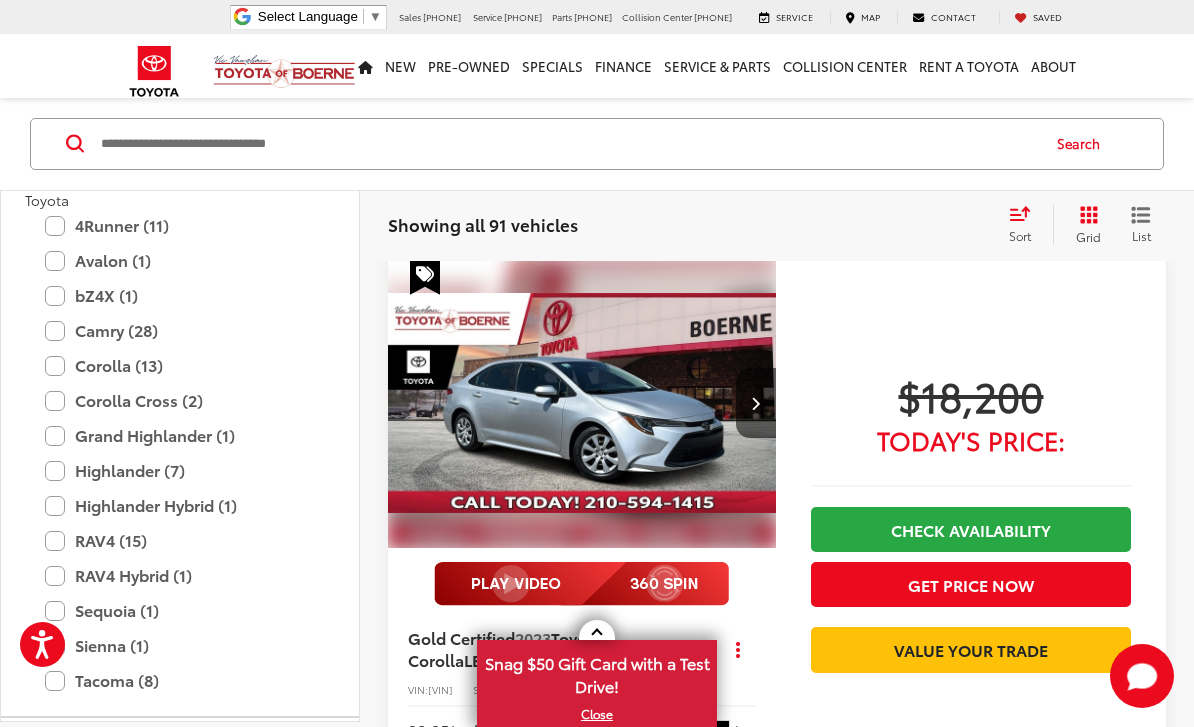 scroll, scrollTop: 868, scrollLeft: 0, axis: vertical 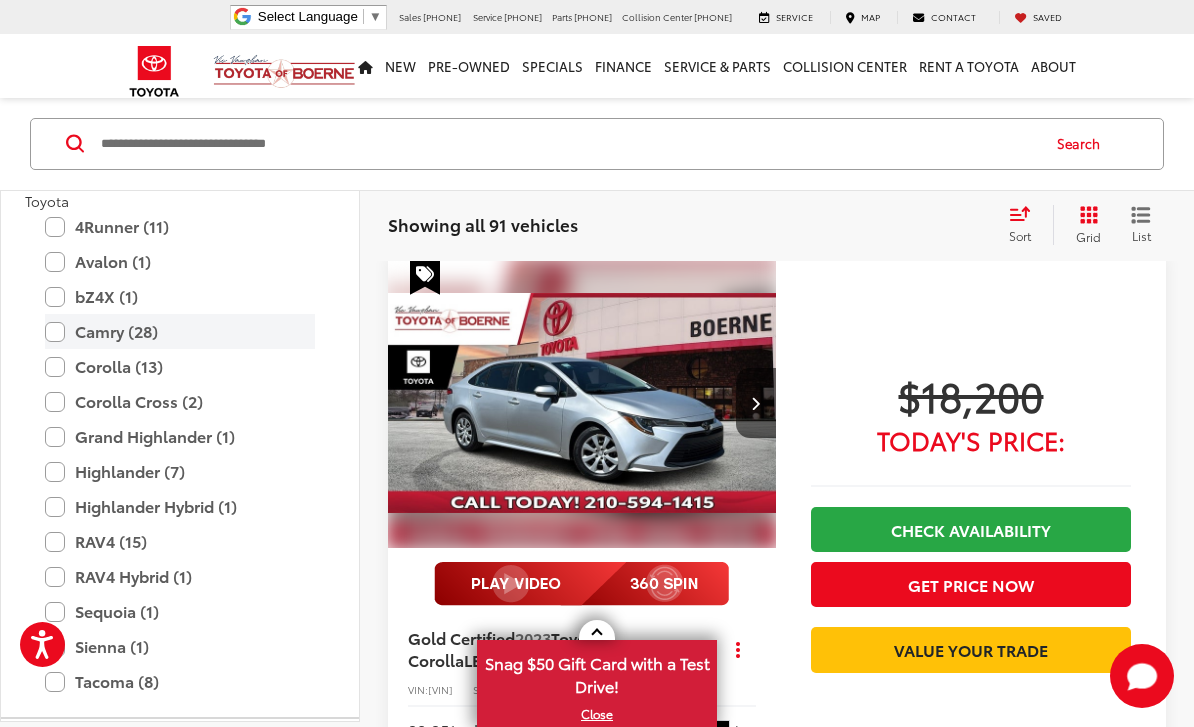 click on "Camry (28)" at bounding box center [180, 332] 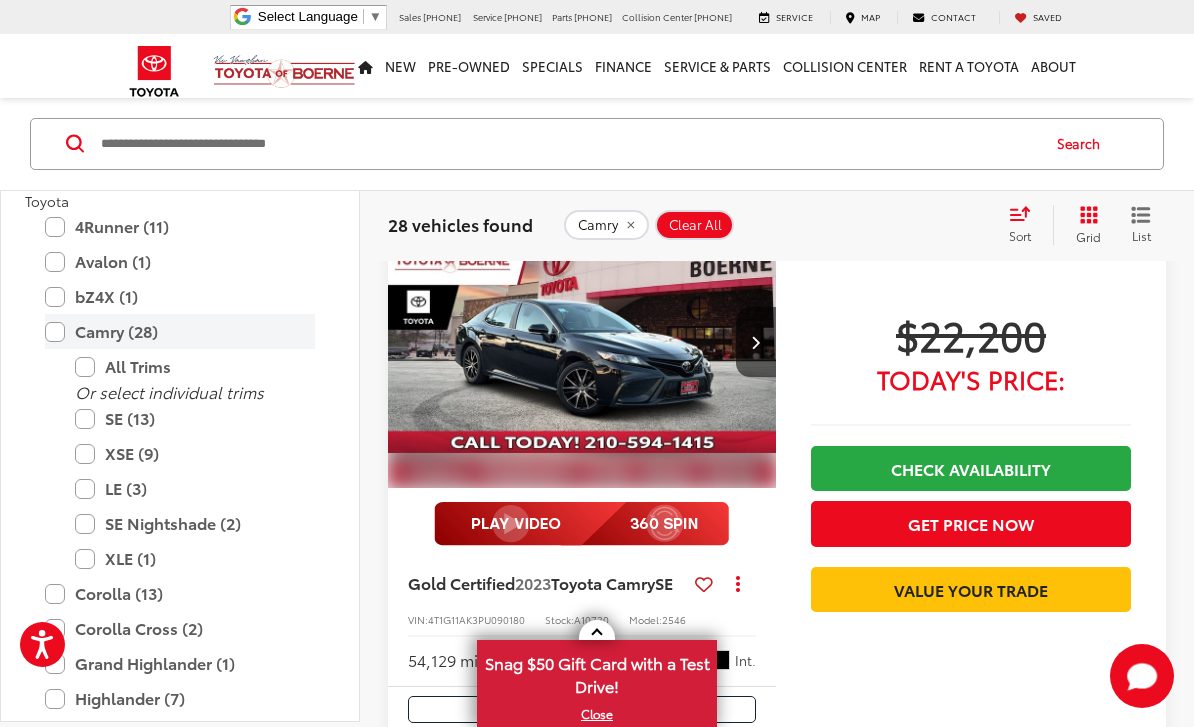 scroll, scrollTop: 823, scrollLeft: 0, axis: vertical 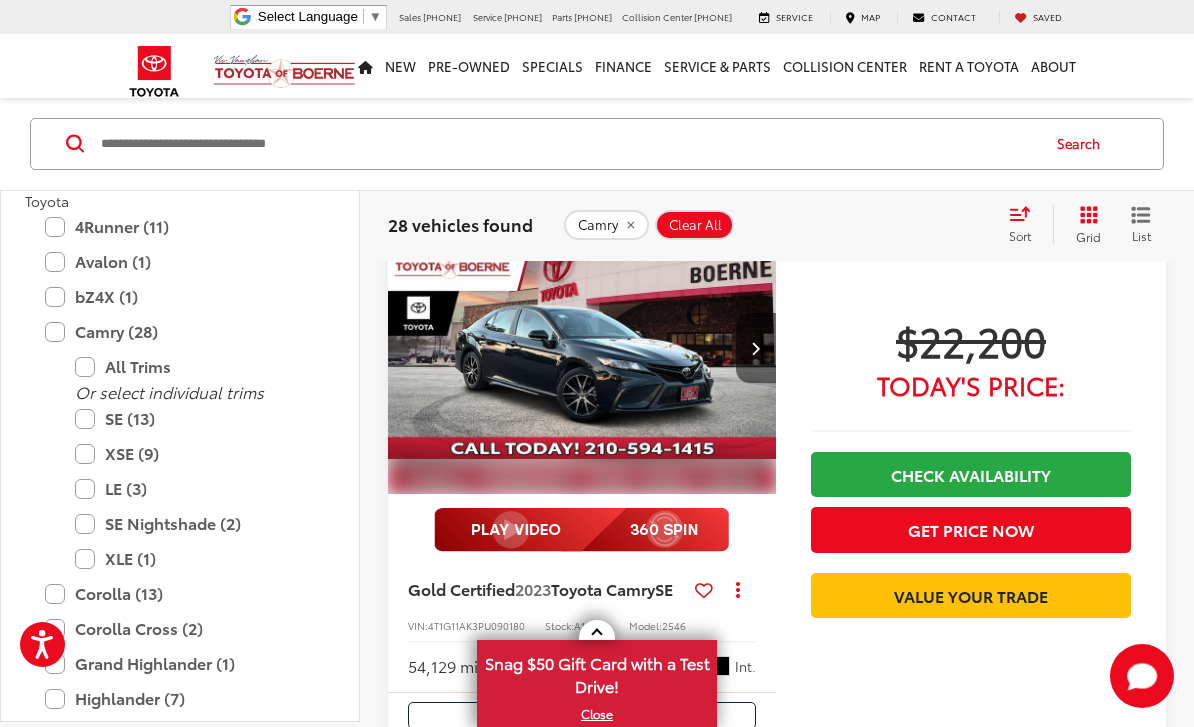 click at bounding box center (755, 348) 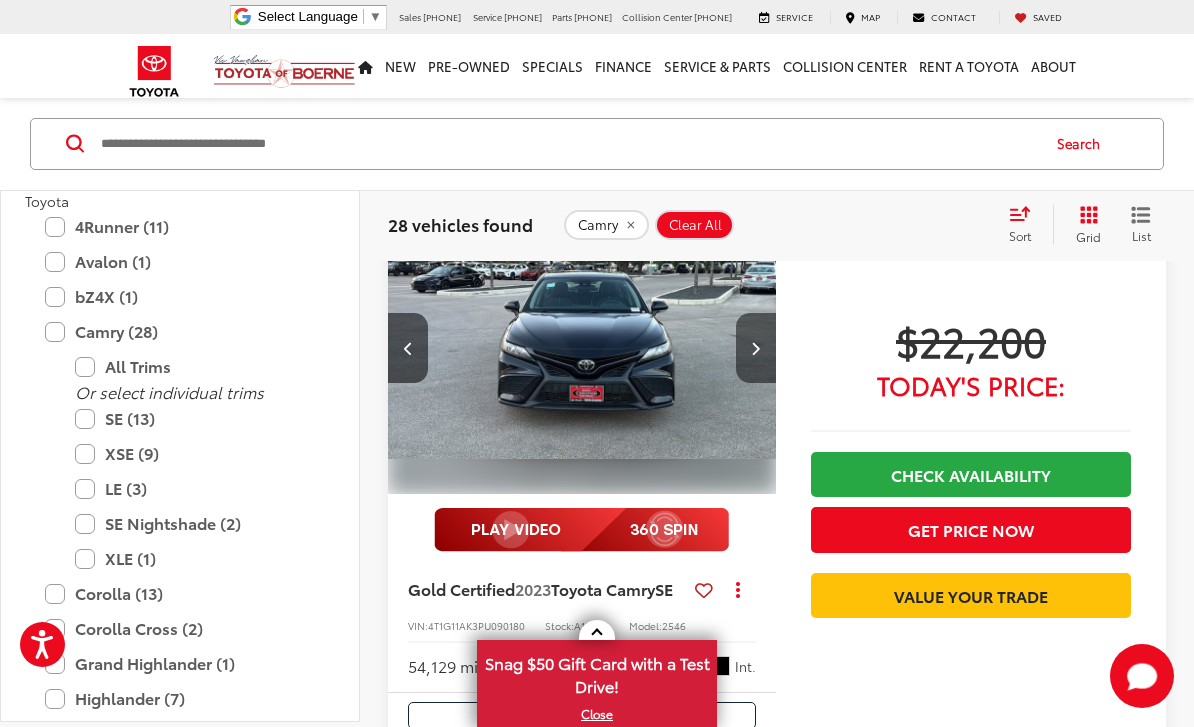 click at bounding box center (755, 348) 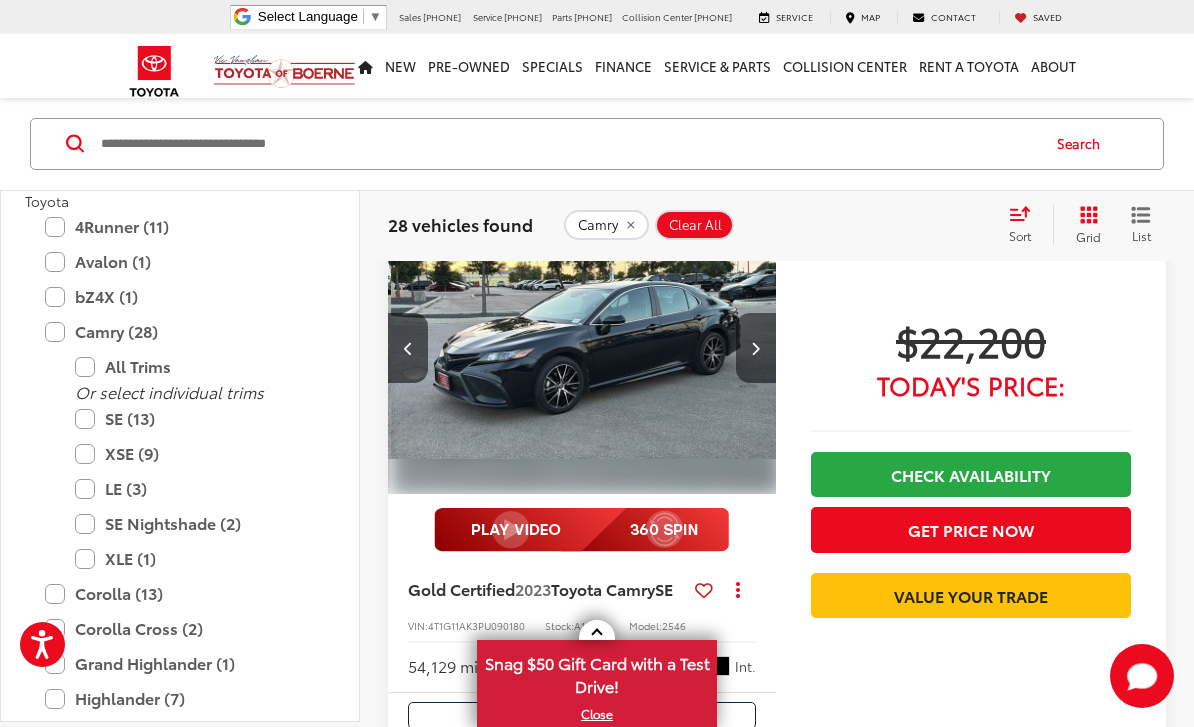 click at bounding box center [756, 348] 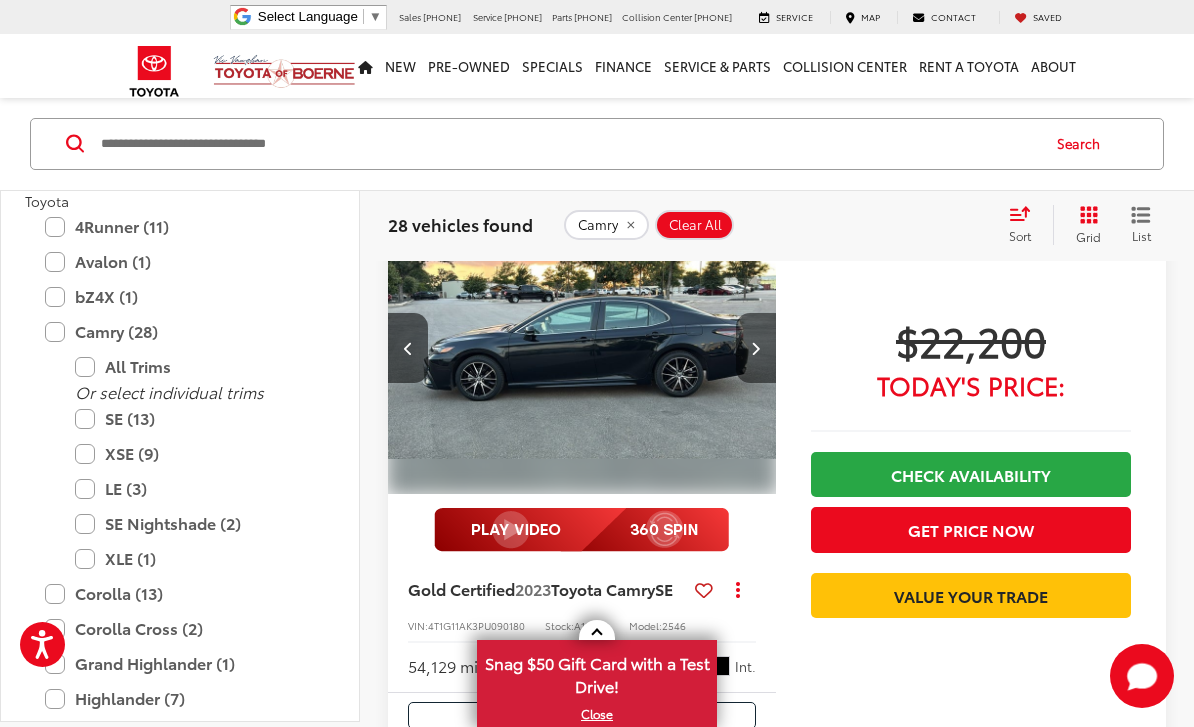 click at bounding box center [756, 348] 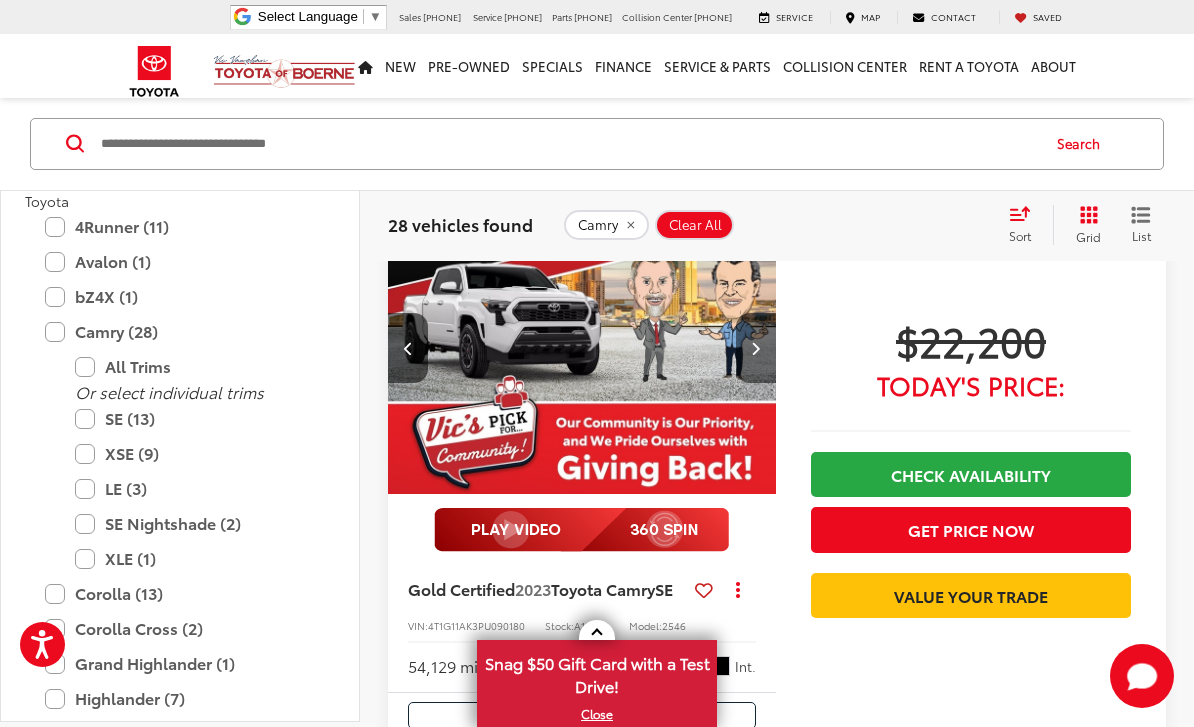 click at bounding box center (756, 348) 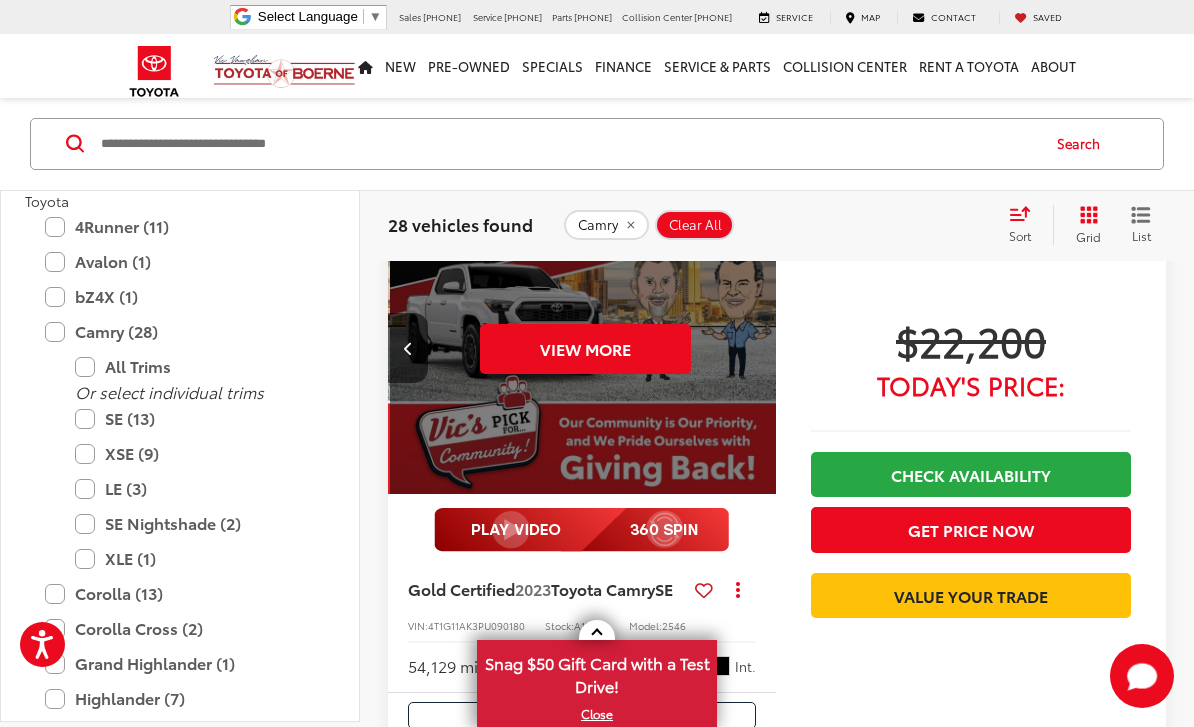 scroll, scrollTop: 0, scrollLeft: 1955, axis: horizontal 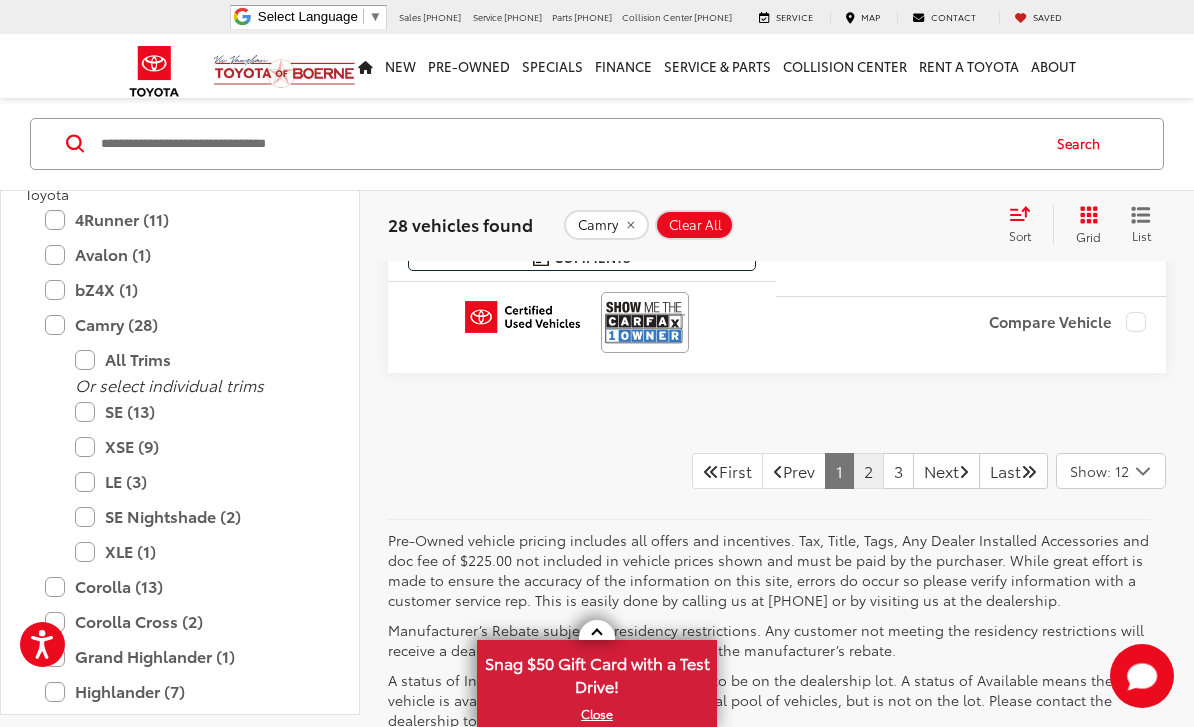click on "2" at bounding box center [868, 471] 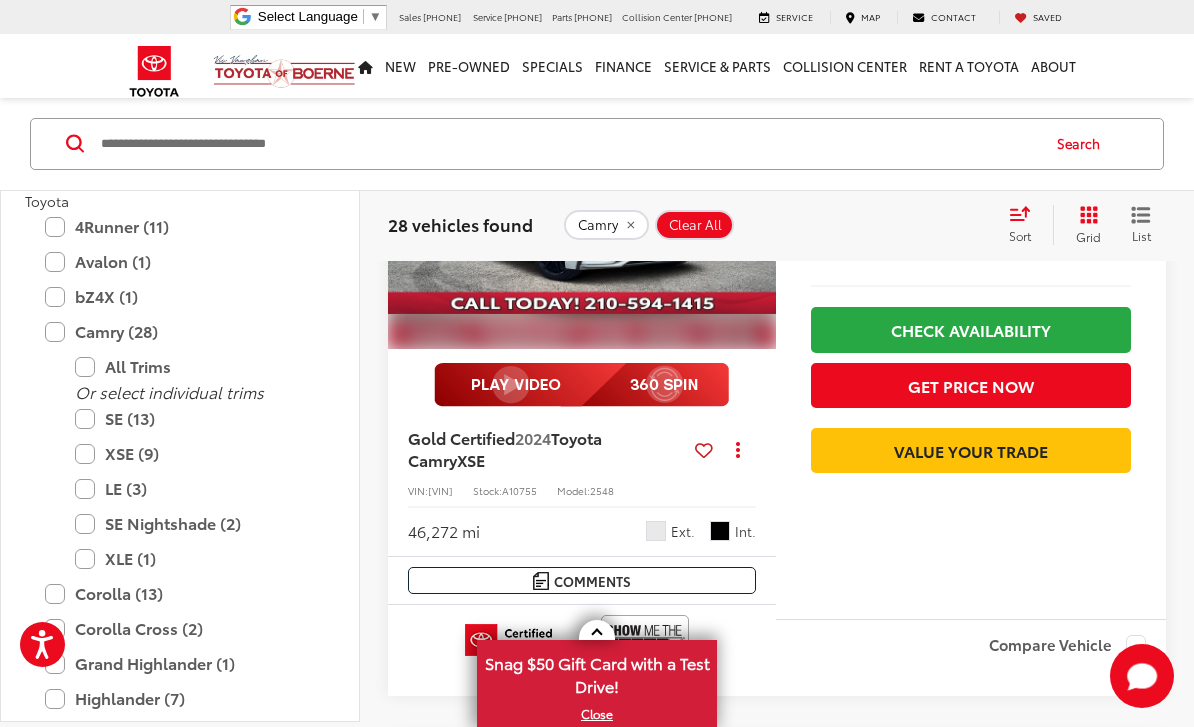 scroll, scrollTop: 3011, scrollLeft: 0, axis: vertical 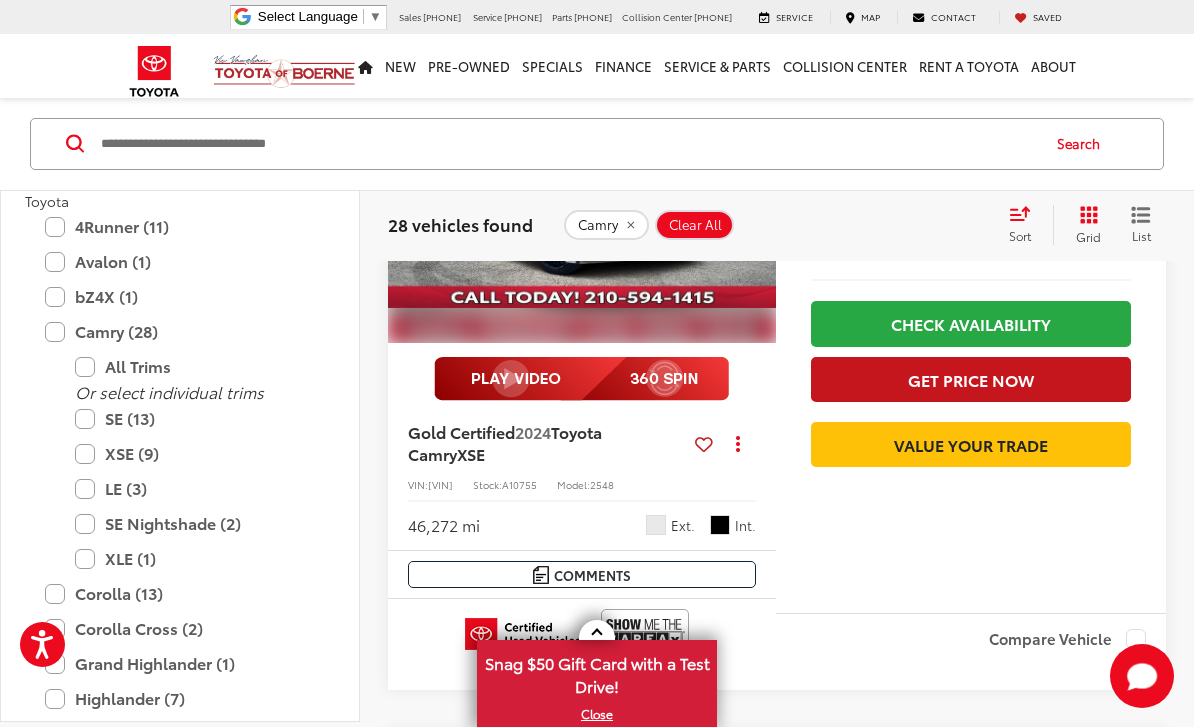 click on "Get Price Now" at bounding box center [971, 379] 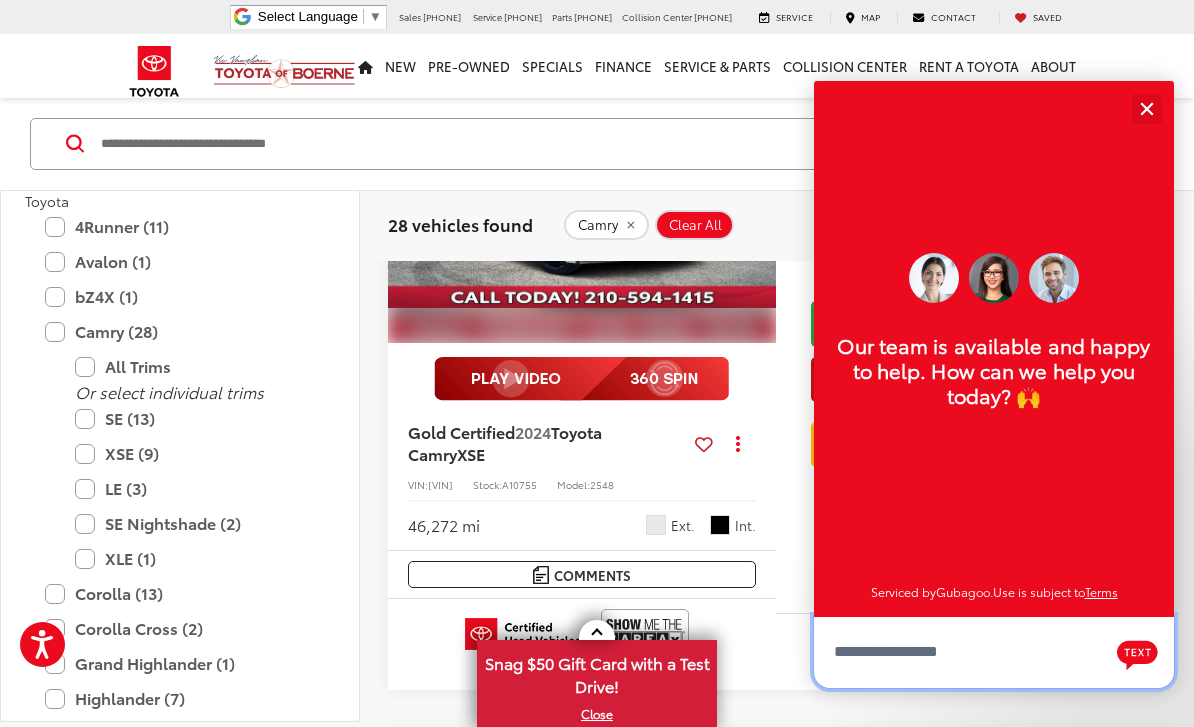 scroll, scrollTop: 3297, scrollLeft: 0, axis: vertical 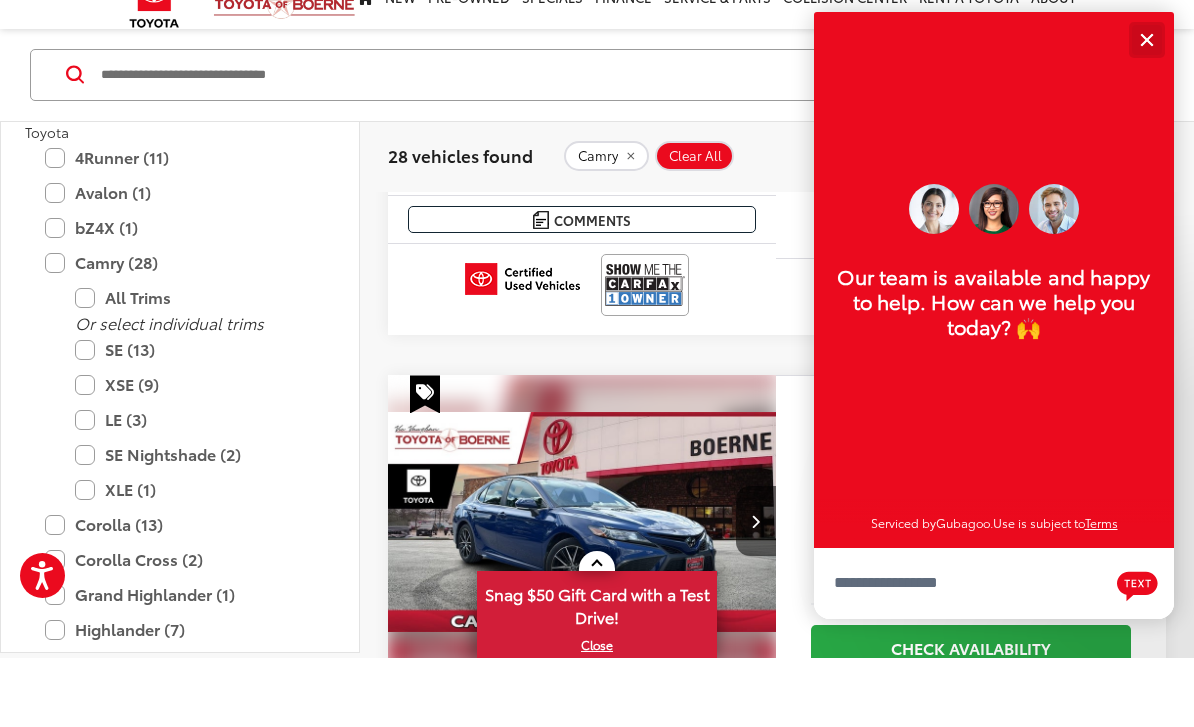click at bounding box center [1146, 108] 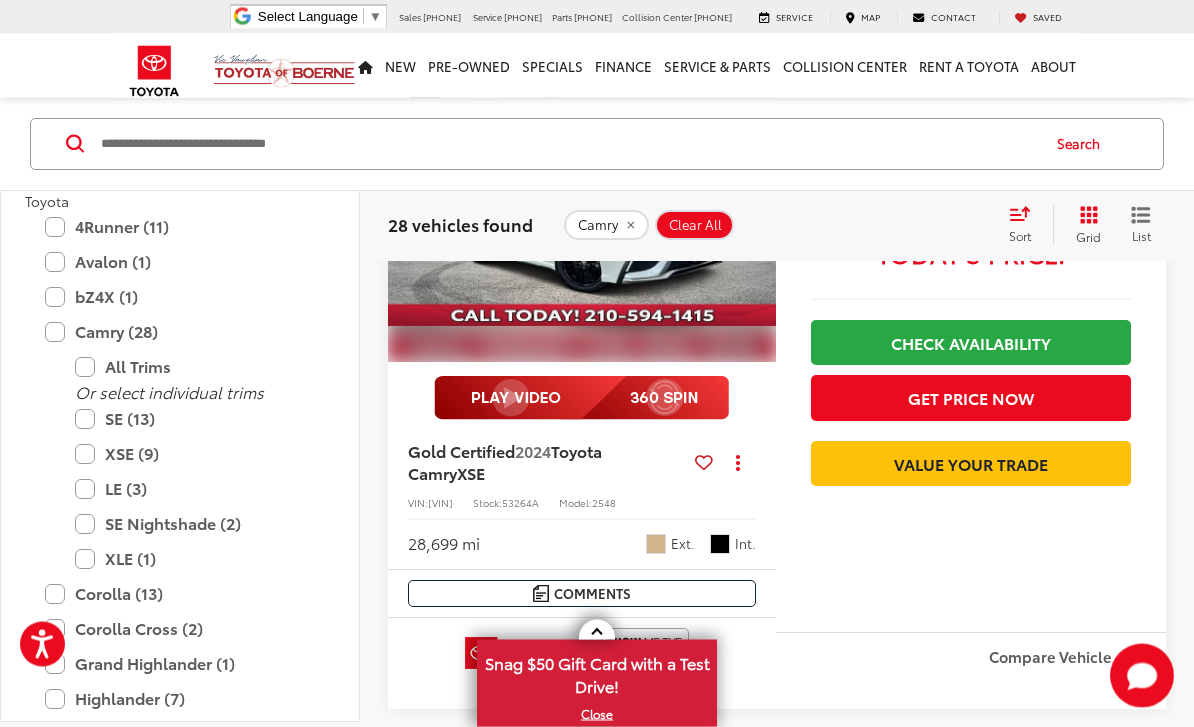 scroll, scrollTop: 6912, scrollLeft: 0, axis: vertical 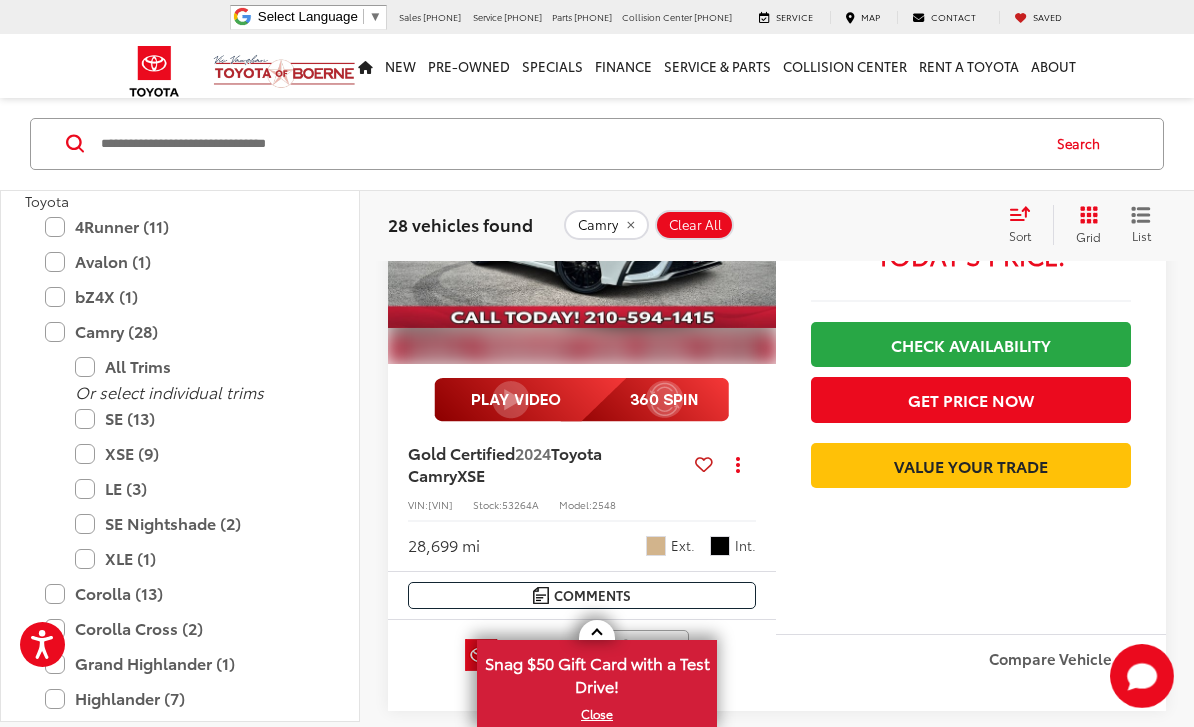 click at bounding box center [755, 218] 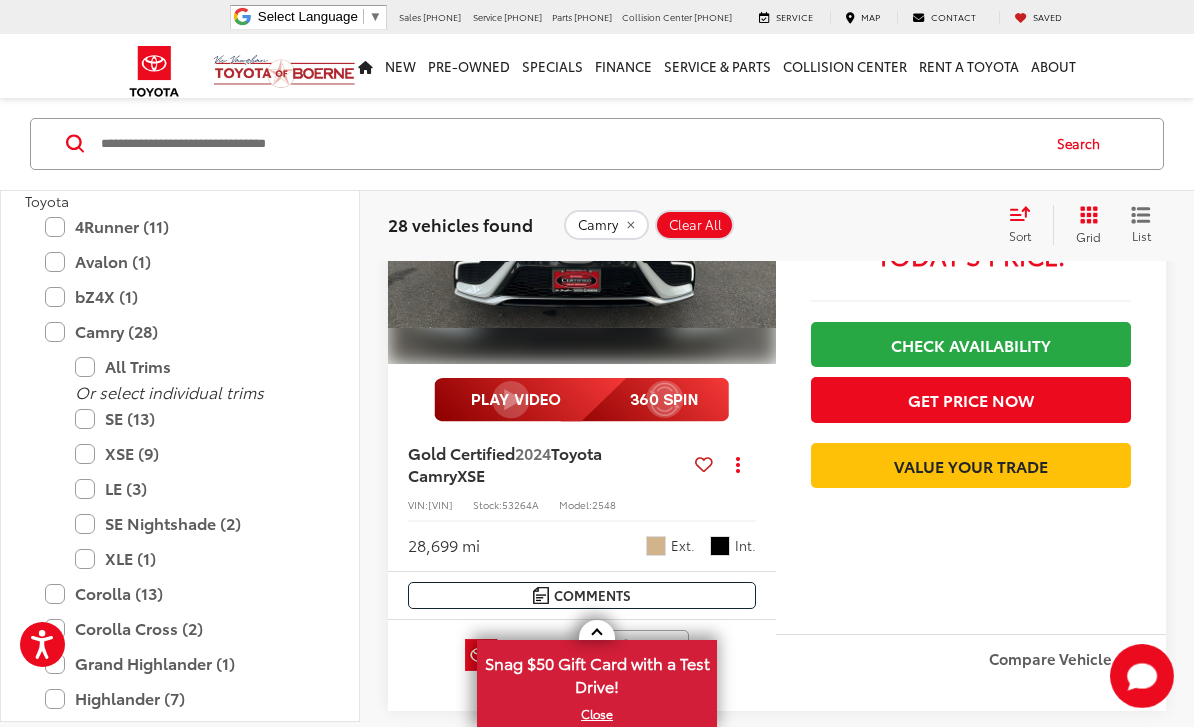 click at bounding box center [755, 218] 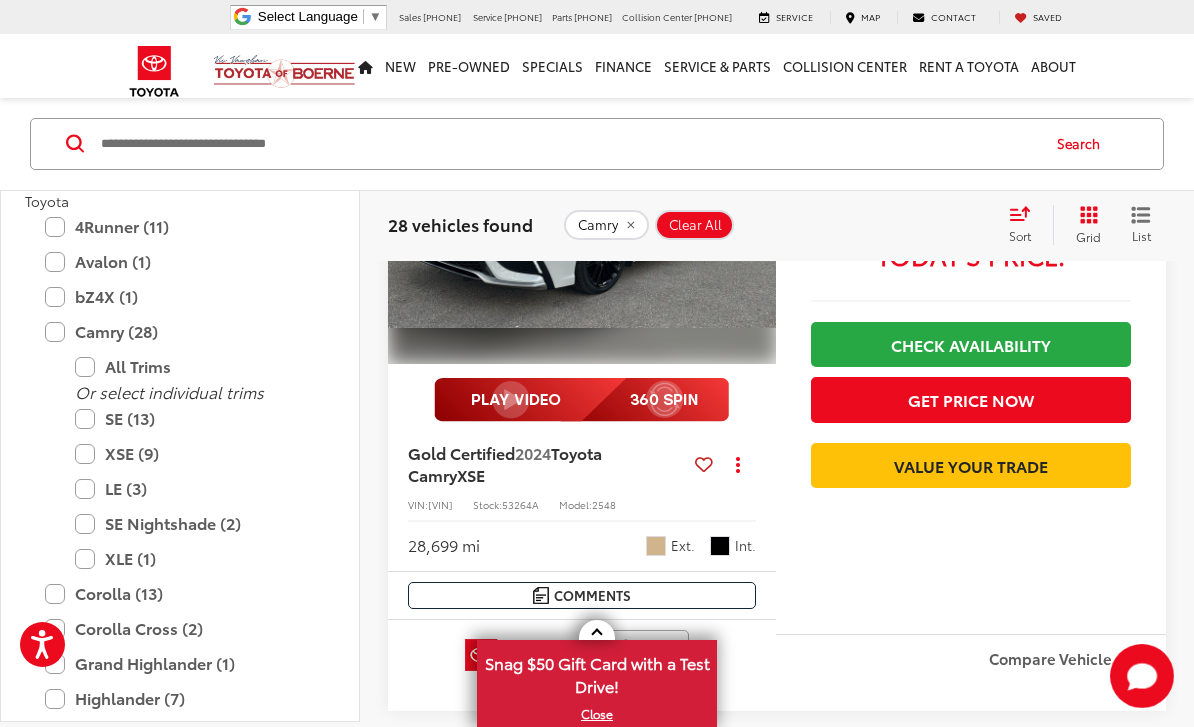 click at bounding box center (755, 218) 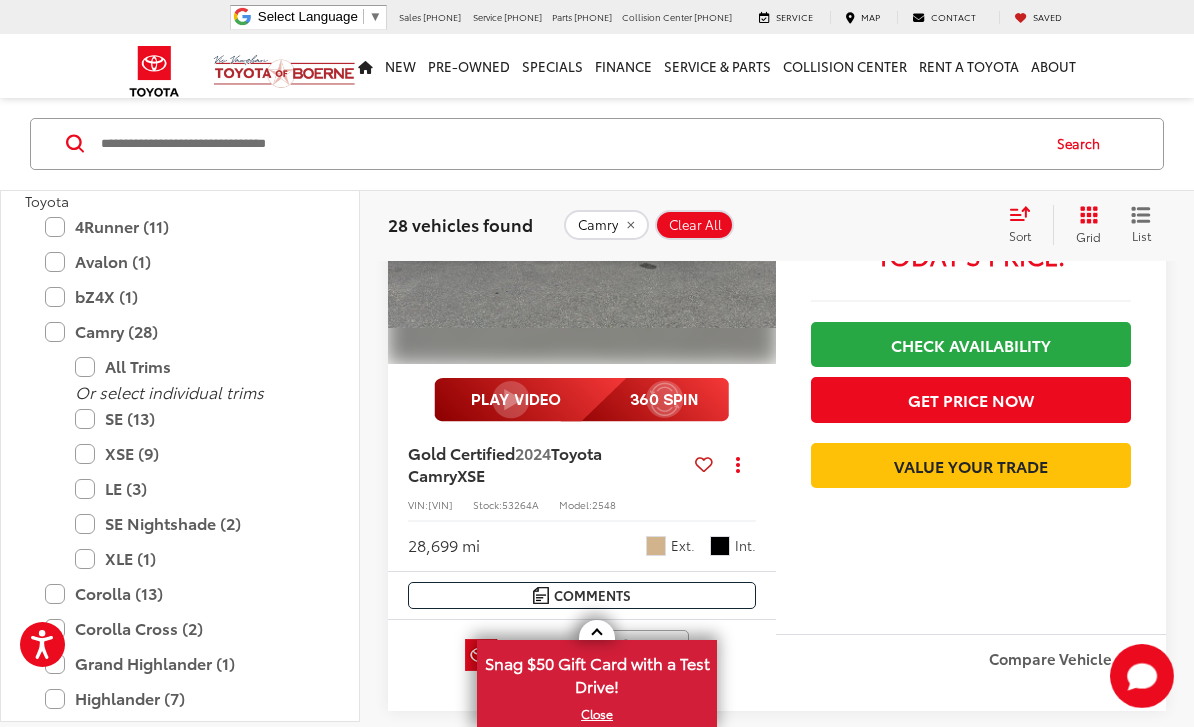 click at bounding box center (755, 218) 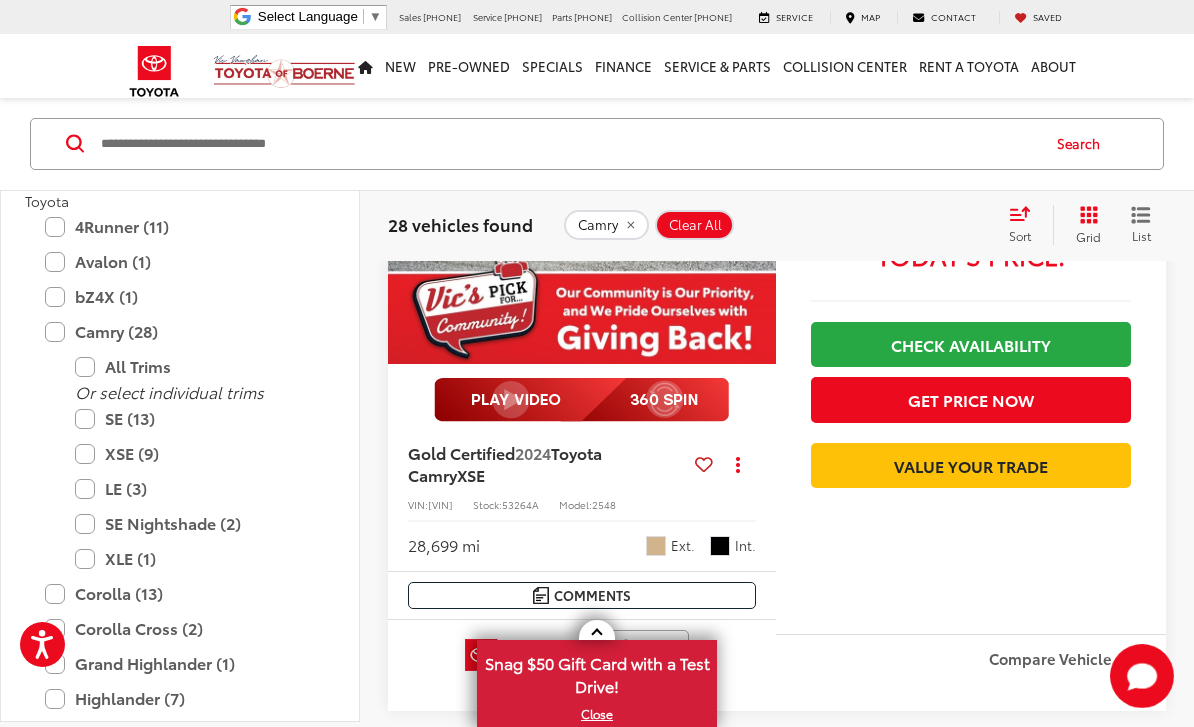 click at bounding box center (755, 218) 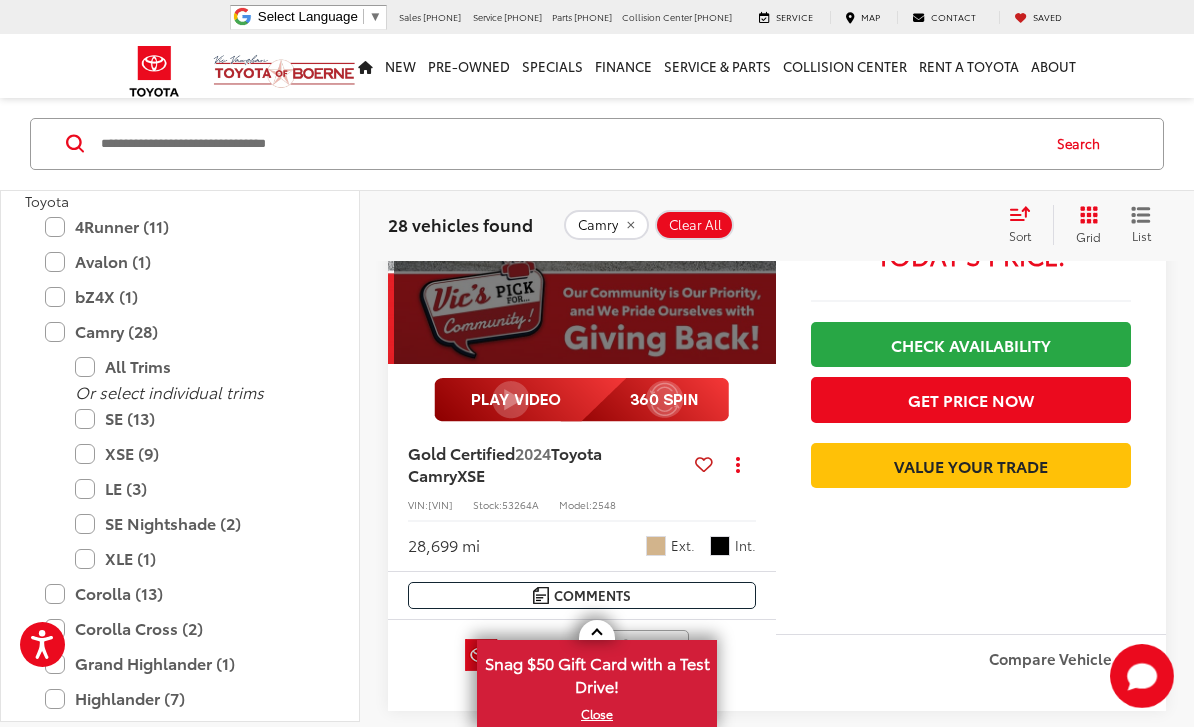 scroll, scrollTop: 0, scrollLeft: 1955, axis: horizontal 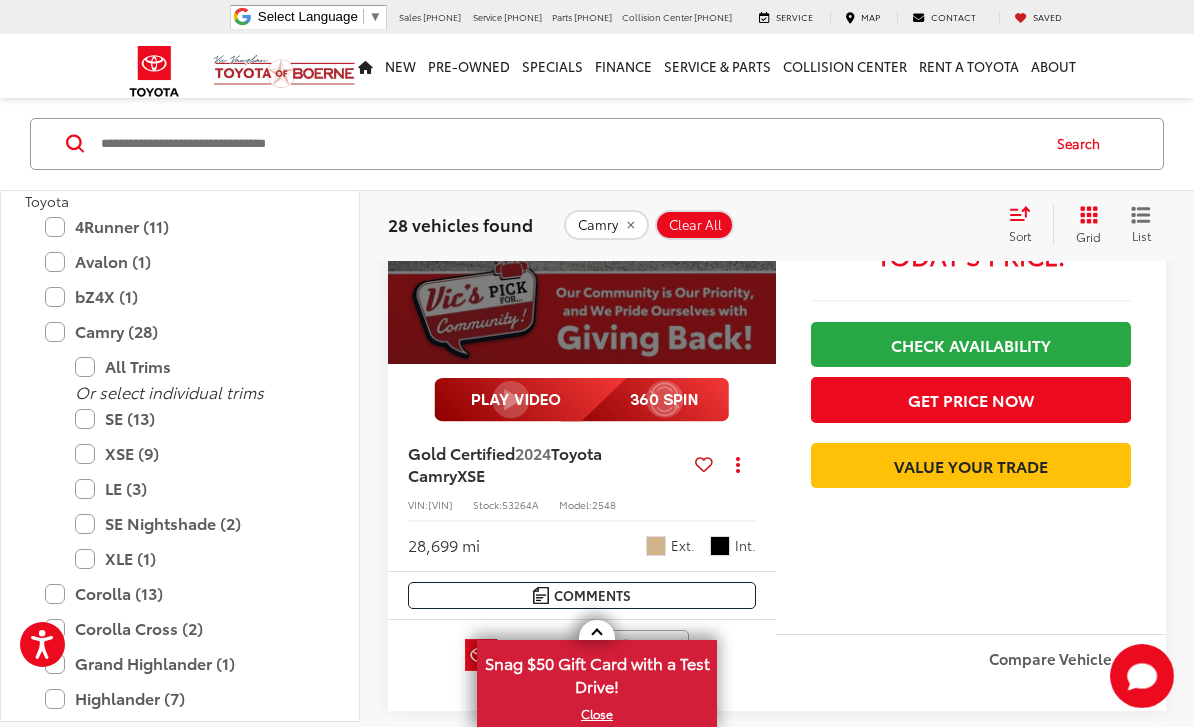 click on "View More" at bounding box center [582, 218] 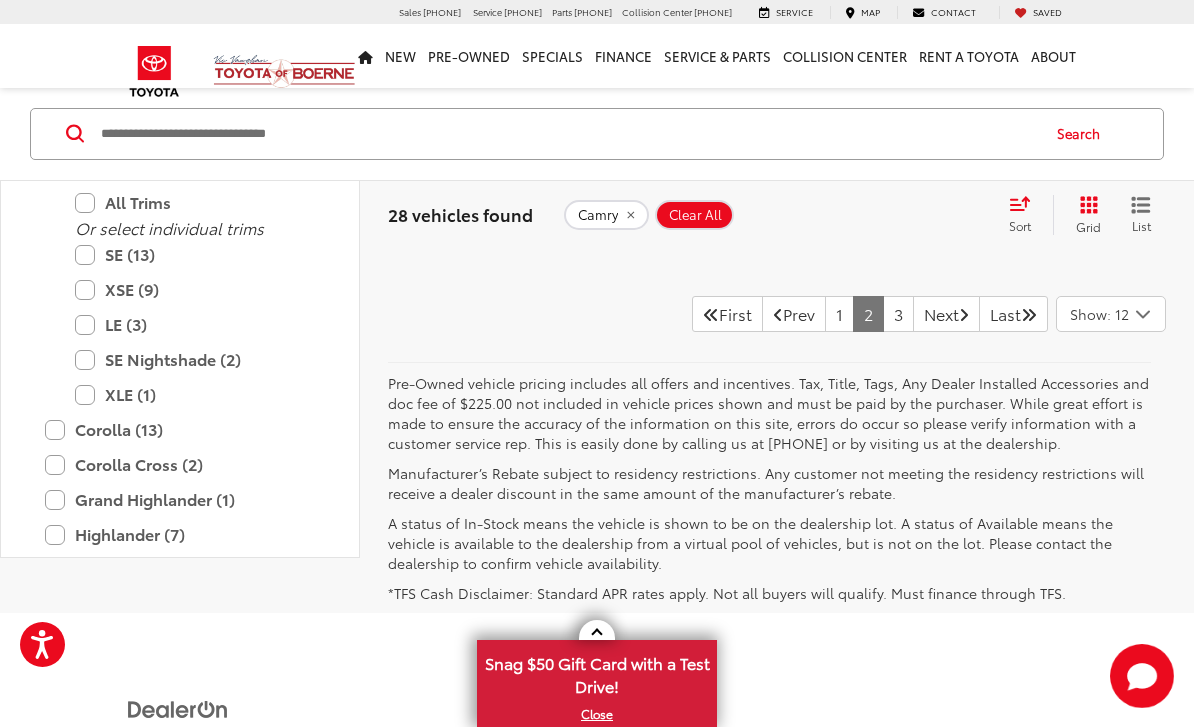 scroll, scrollTop: 8210, scrollLeft: 0, axis: vertical 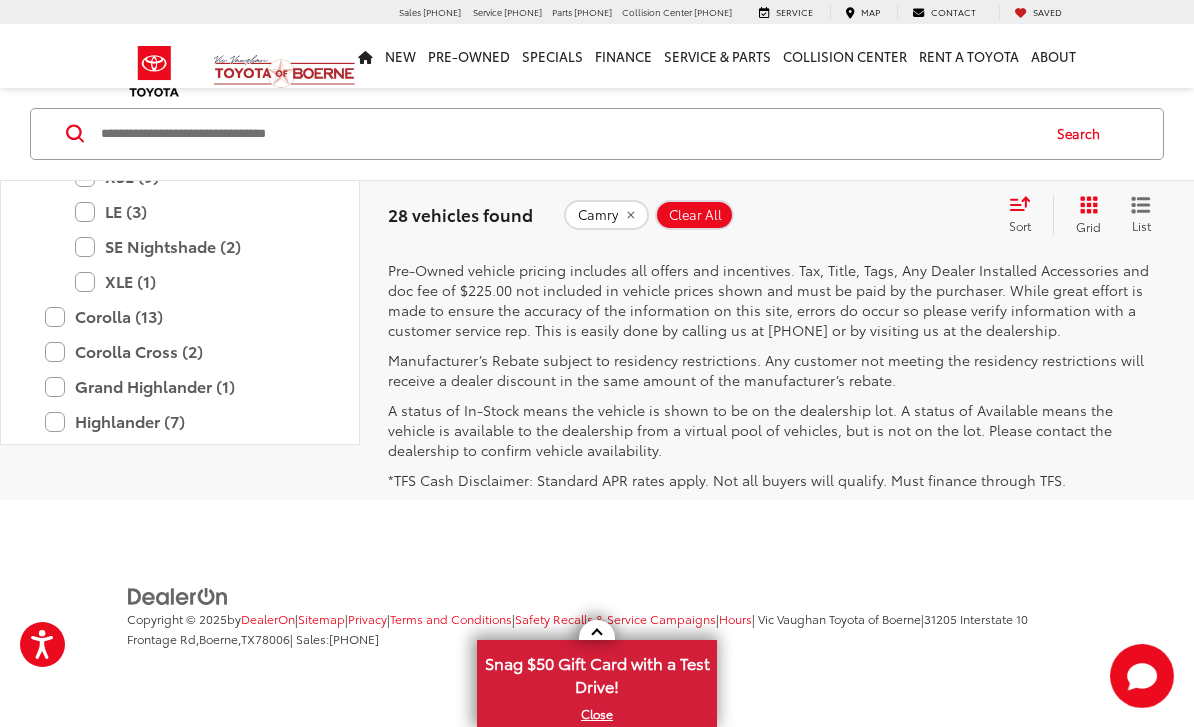 click on "3" at bounding box center (898, 201) 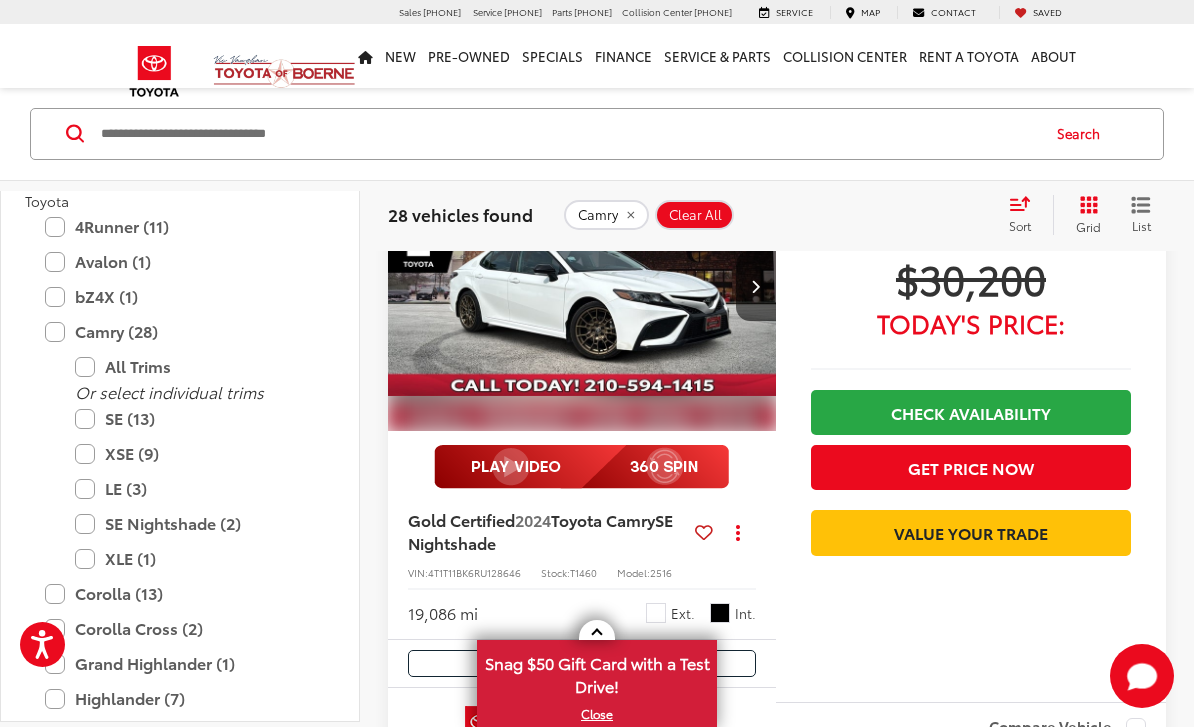 scroll, scrollTop: 219, scrollLeft: 0, axis: vertical 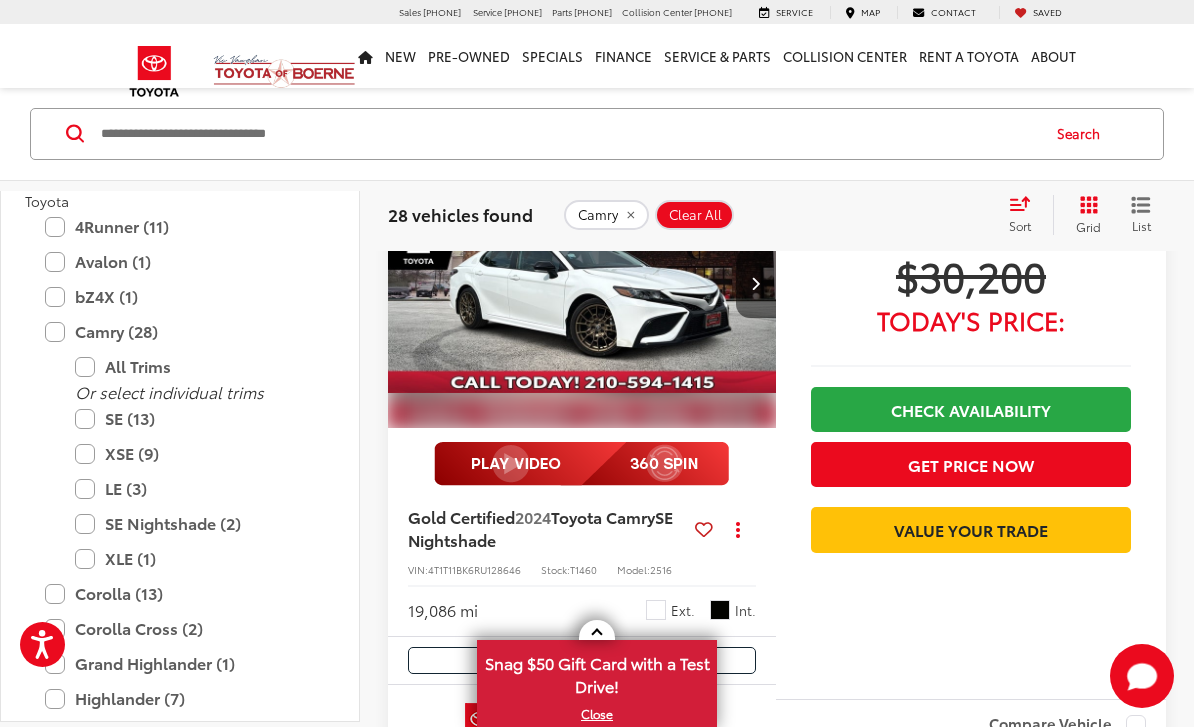 click at bounding box center (755, 283) 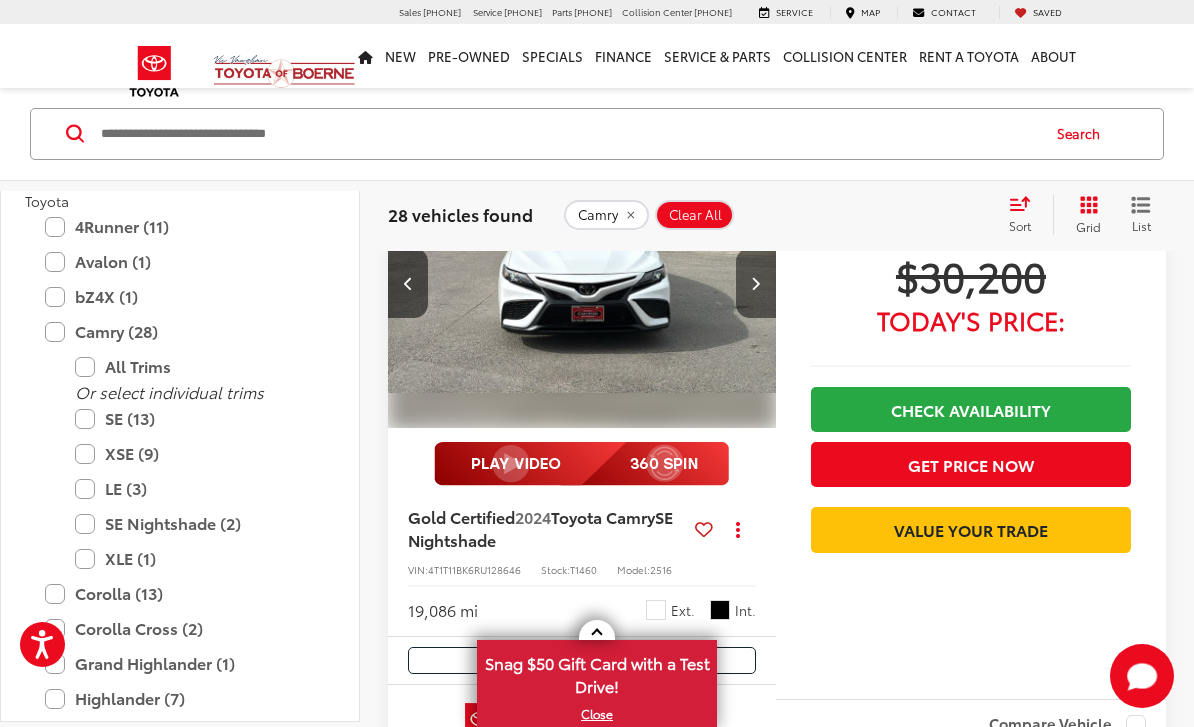 click at bounding box center (756, 283) 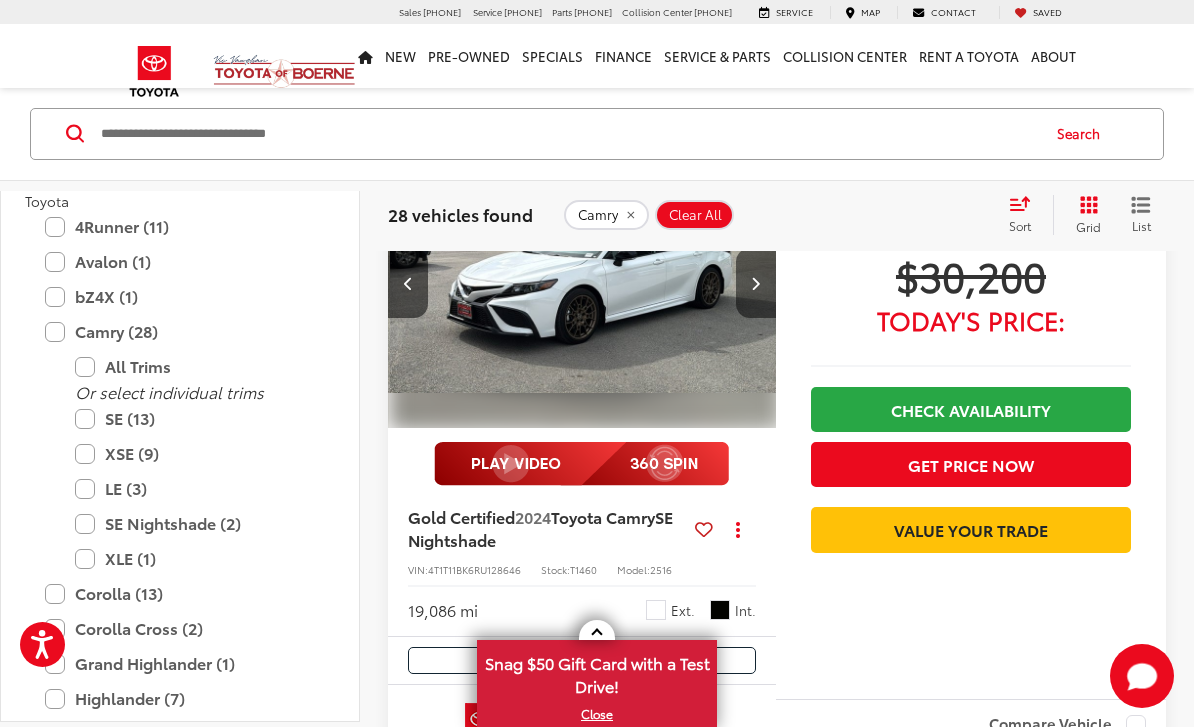 scroll, scrollTop: 0, scrollLeft: 782, axis: horizontal 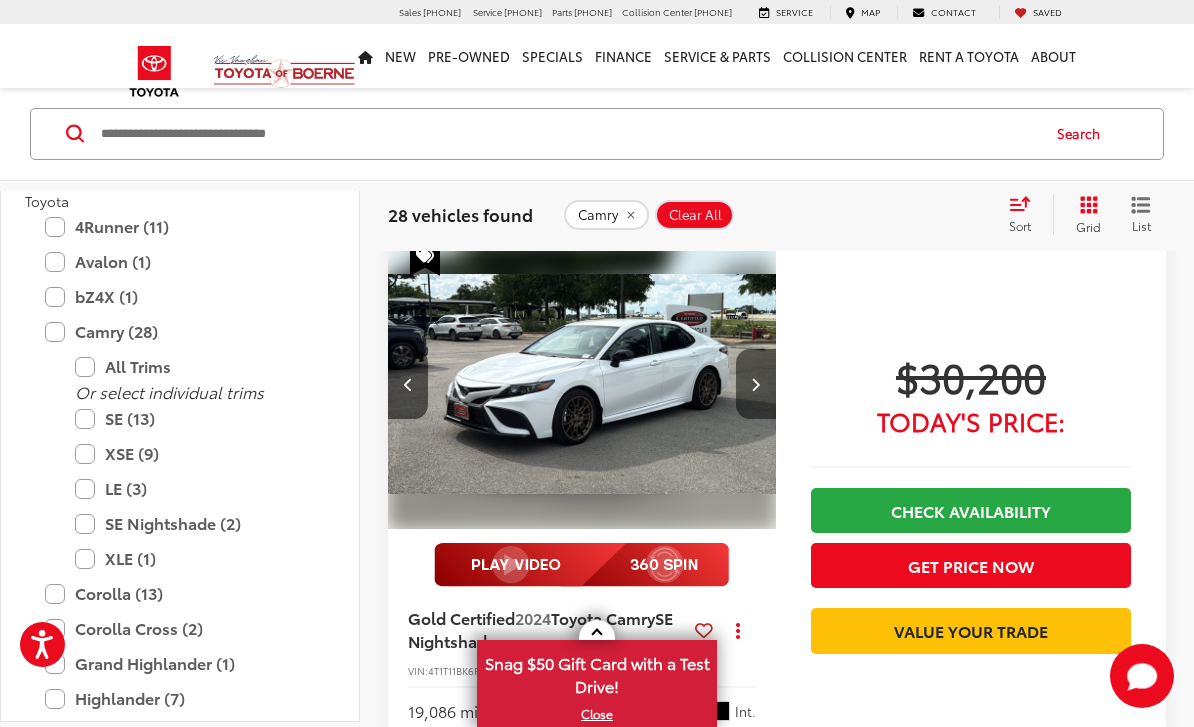 click at bounding box center (756, 384) 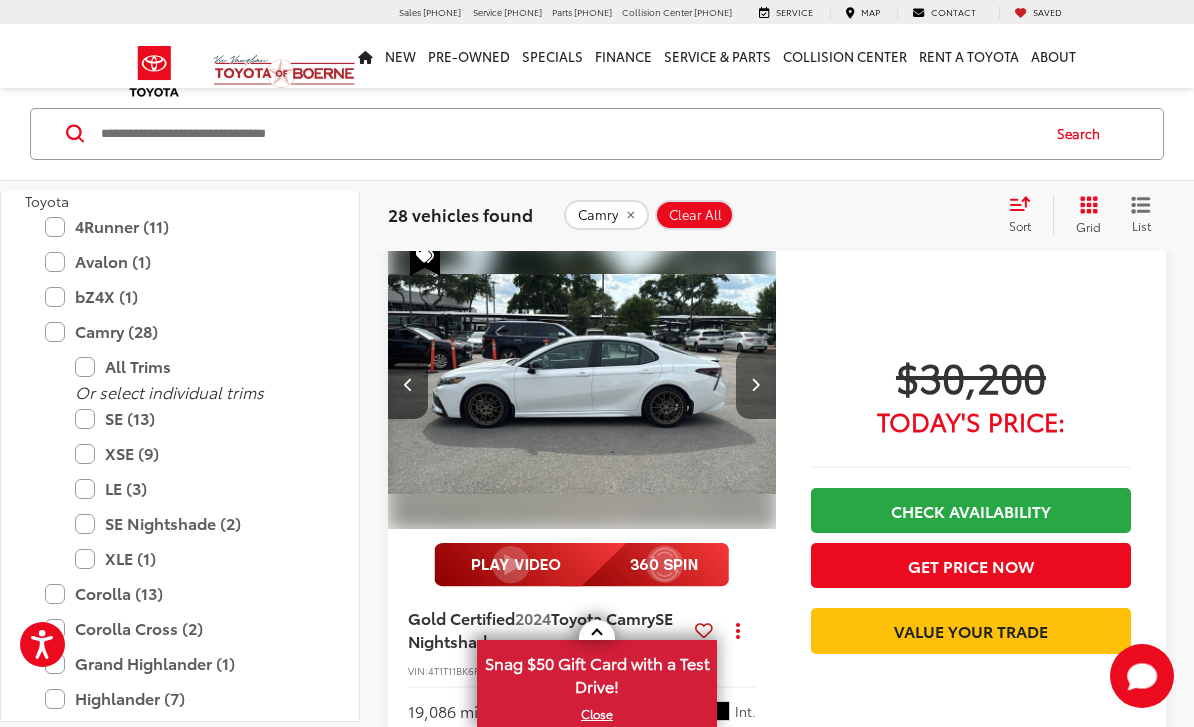 click at bounding box center [755, 384] 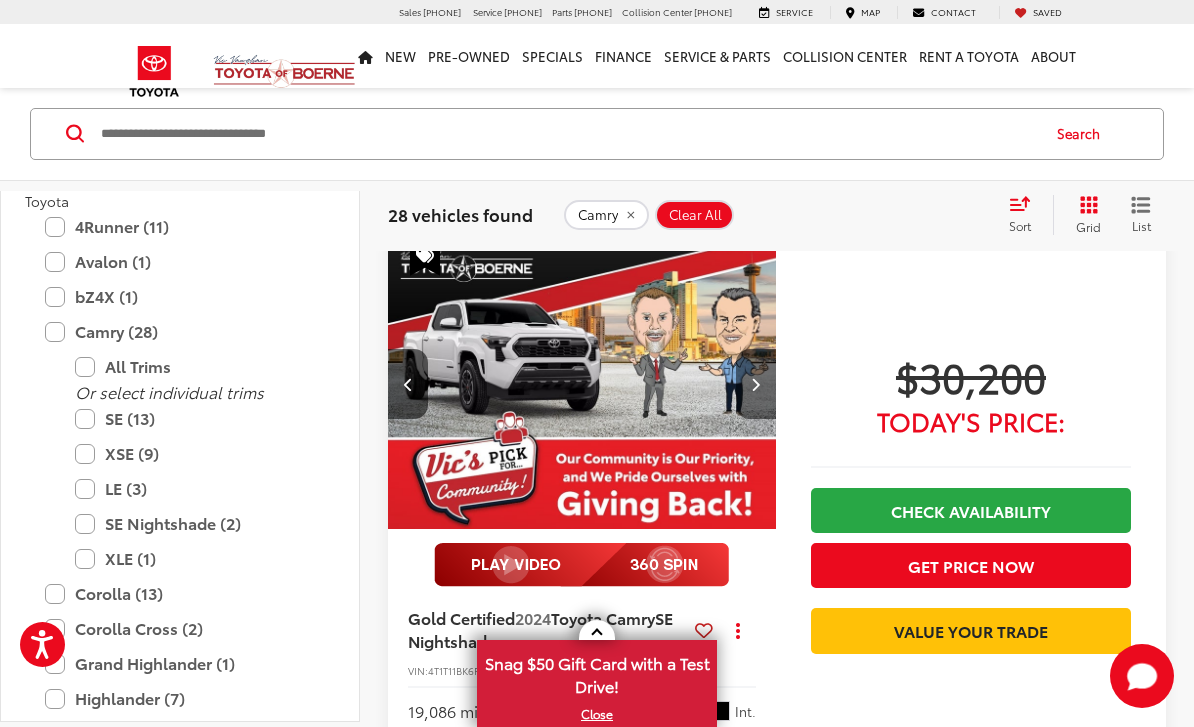 click at bounding box center [755, 384] 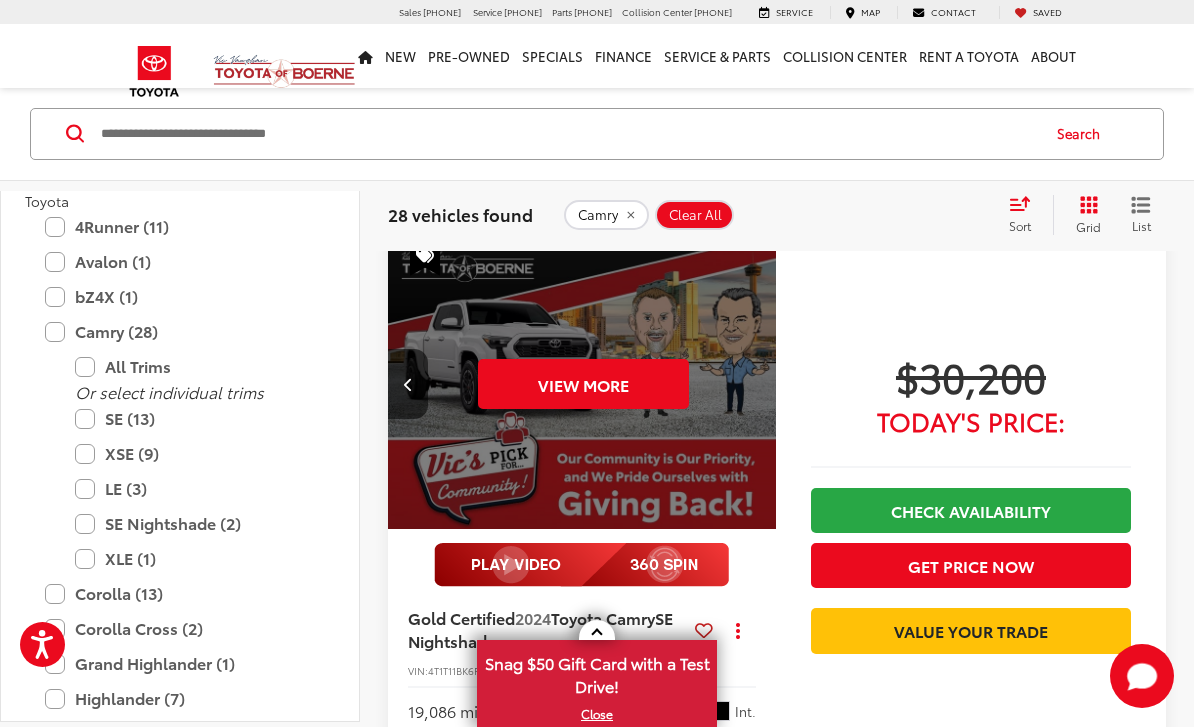 scroll, scrollTop: 0, scrollLeft: 1955, axis: horizontal 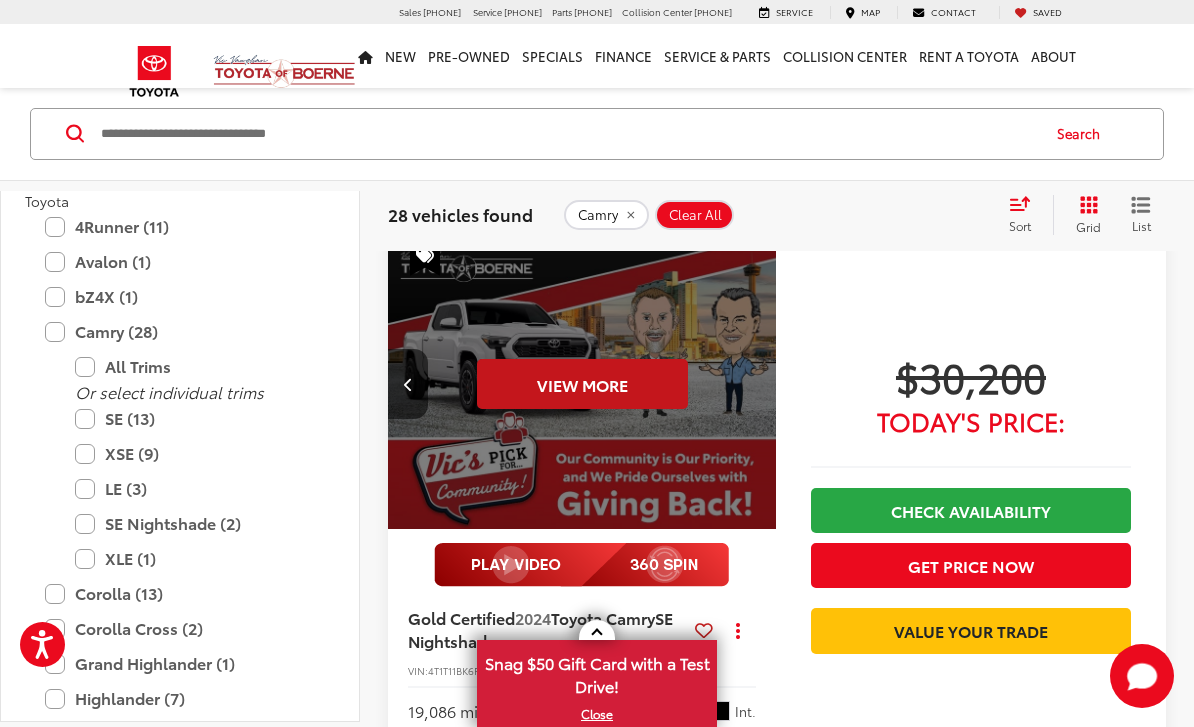 click on "View More" at bounding box center [582, 384] 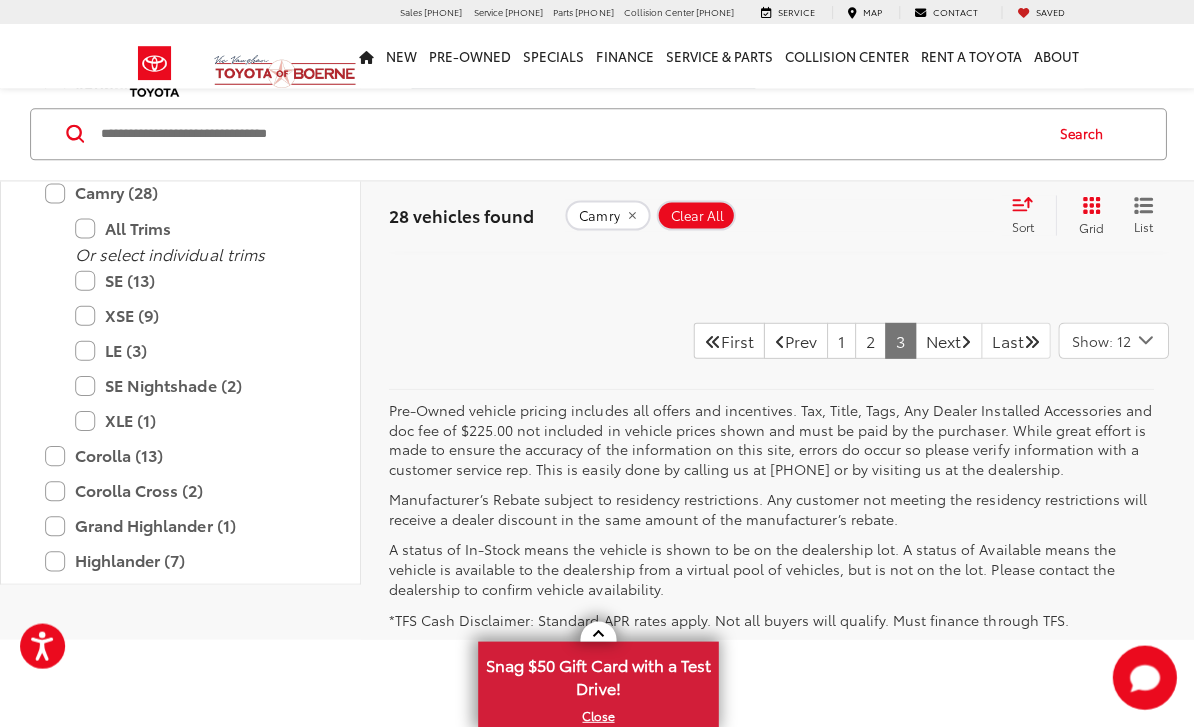 scroll, scrollTop: 2762, scrollLeft: 0, axis: vertical 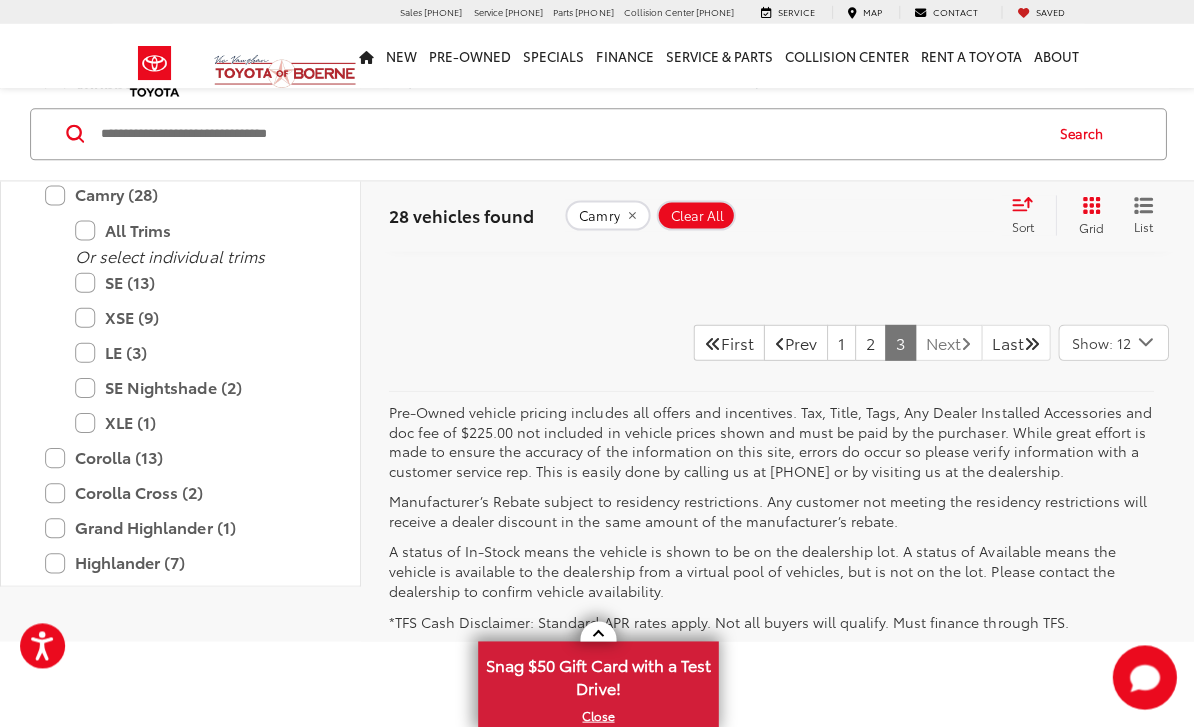 click on "Next" at bounding box center [946, 342] 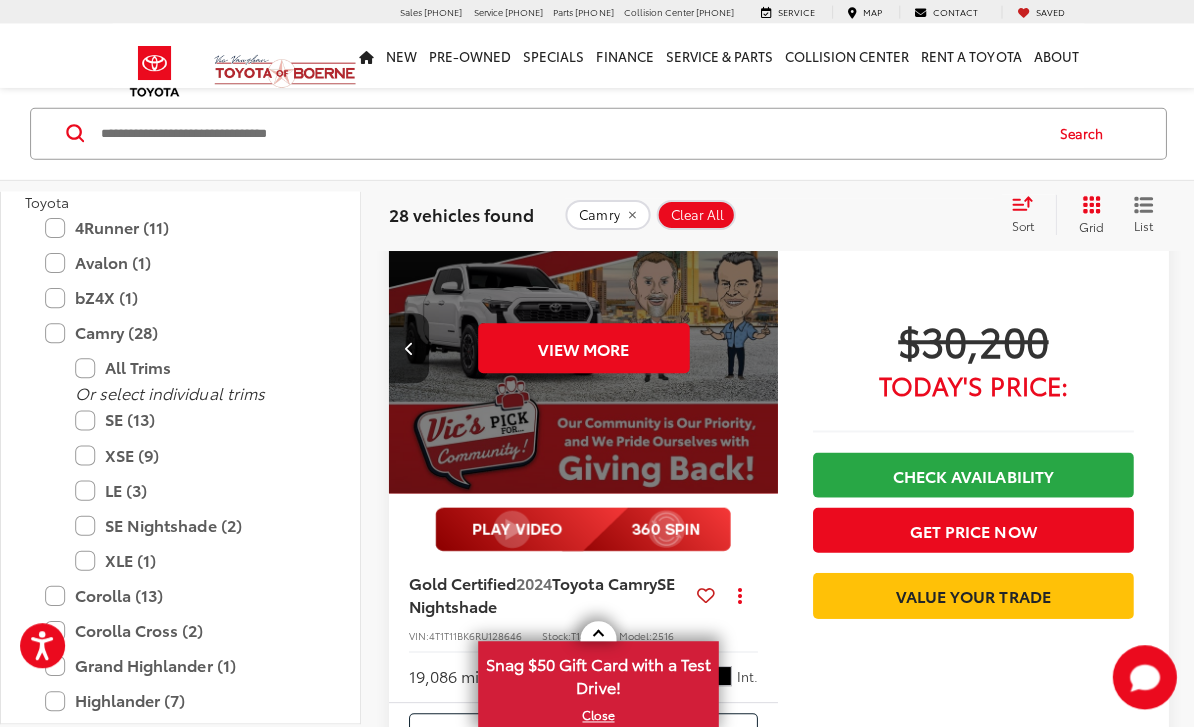 scroll, scrollTop: 0, scrollLeft: 0, axis: both 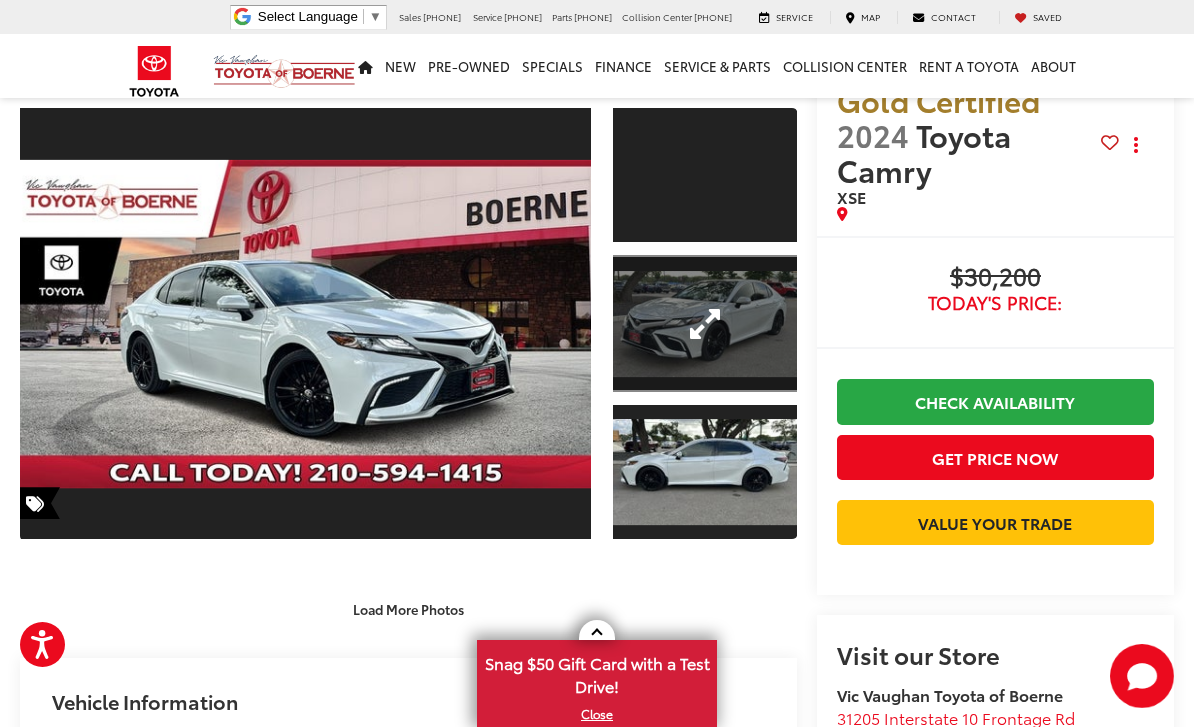 click at bounding box center [705, 324] 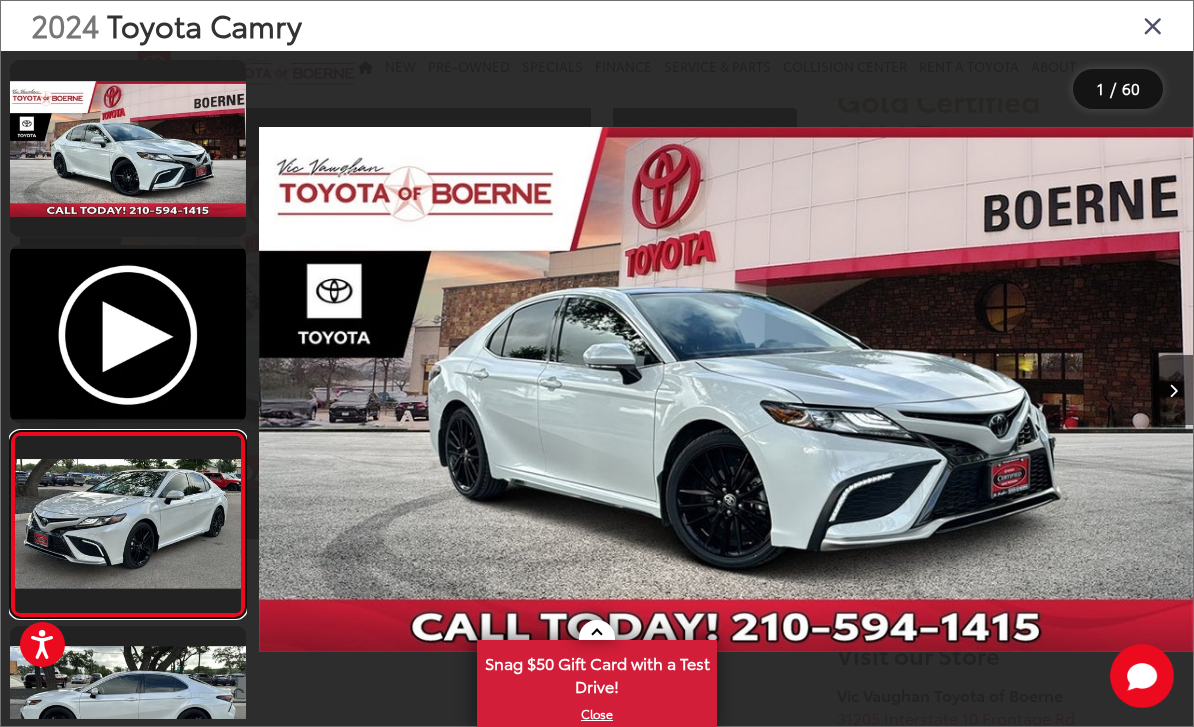 scroll, scrollTop: 0, scrollLeft: 1676, axis: horizontal 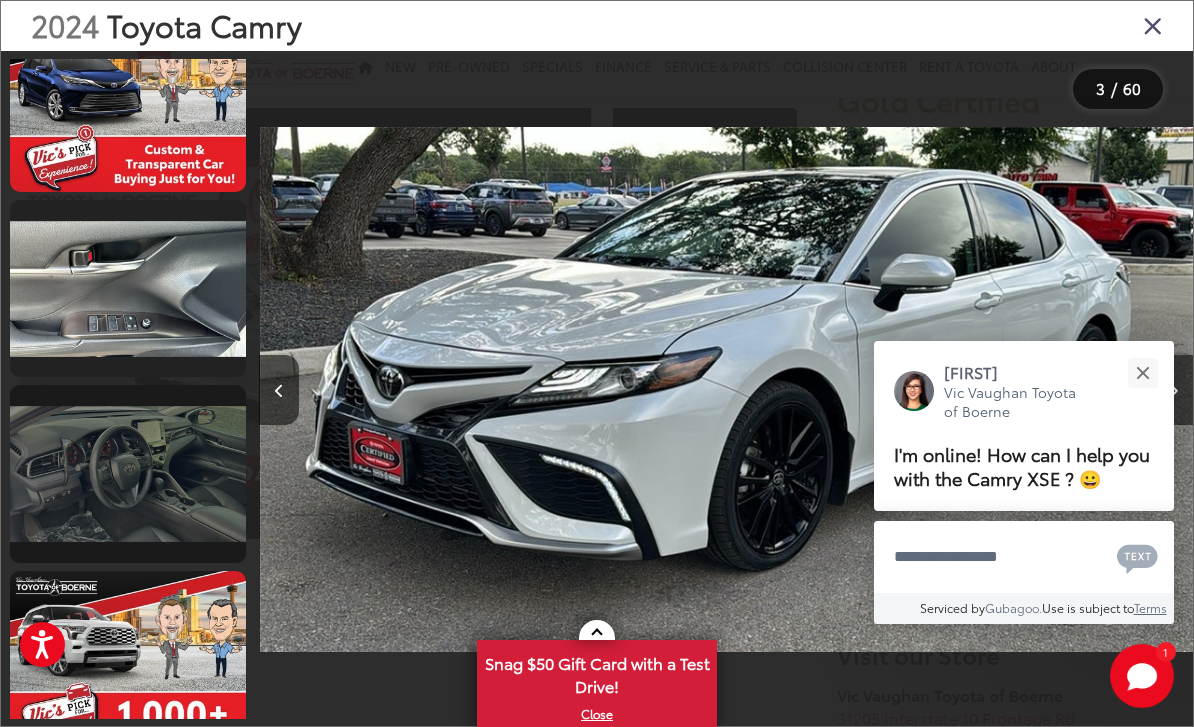 click at bounding box center (128, 473) 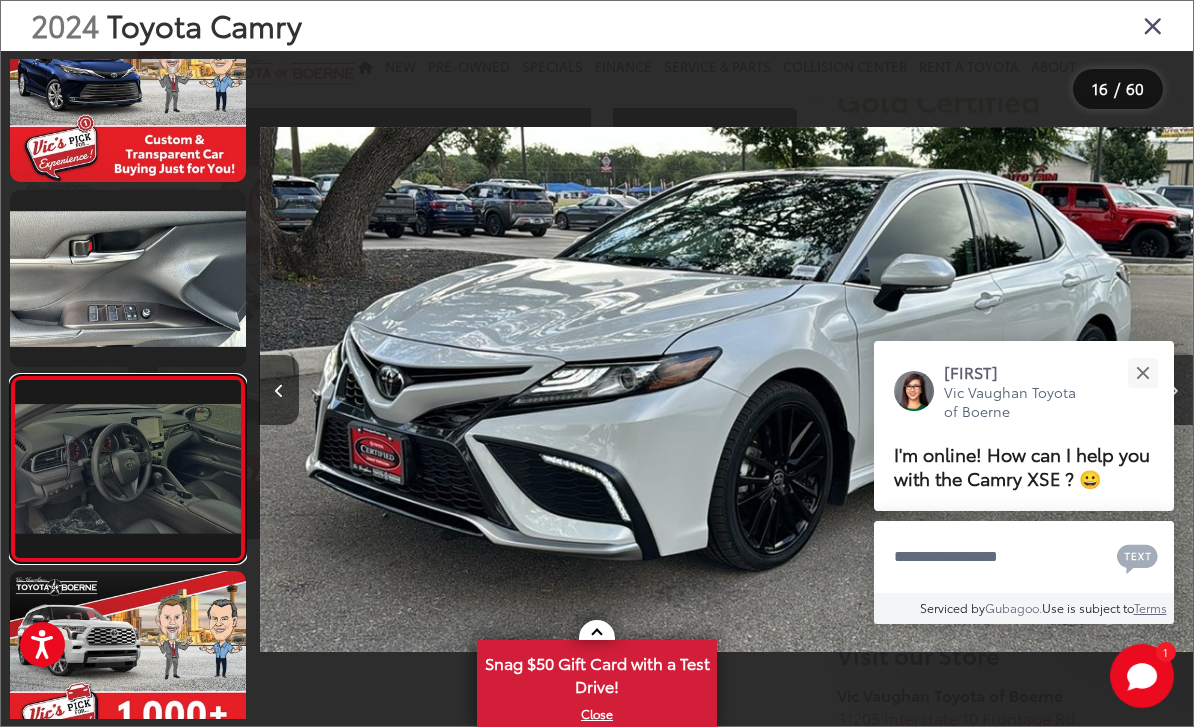 scroll, scrollTop: 0, scrollLeft: 6564, axis: horizontal 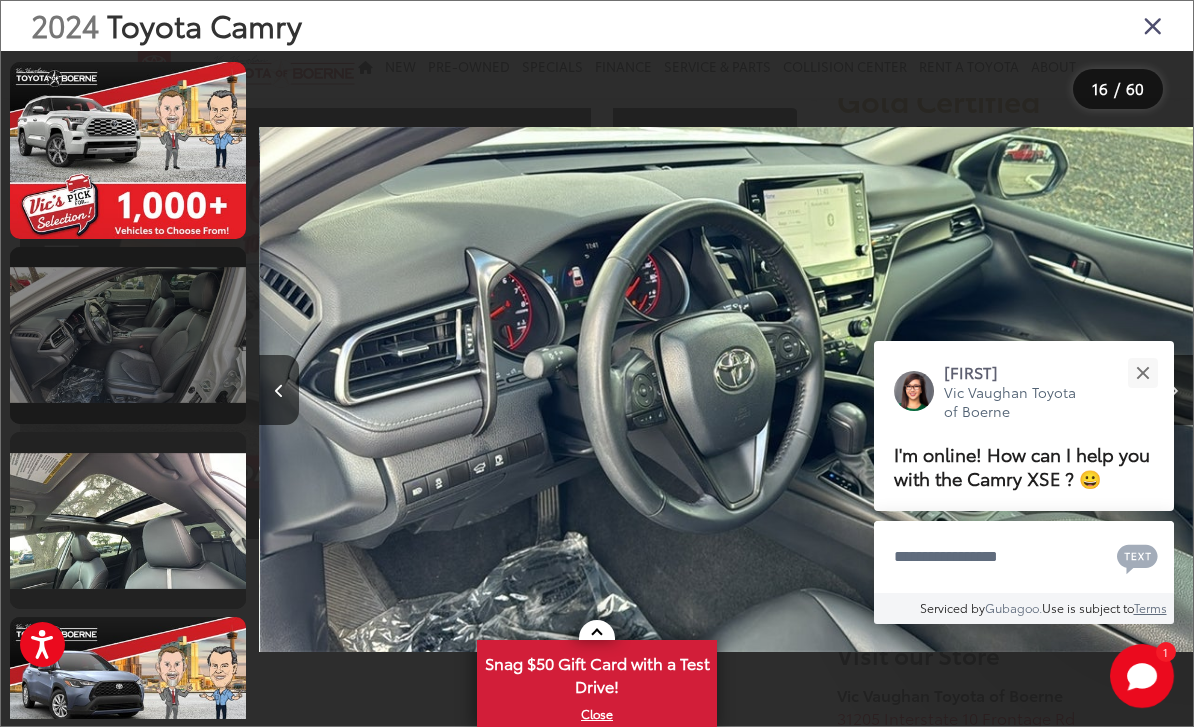 click at bounding box center [128, 335] 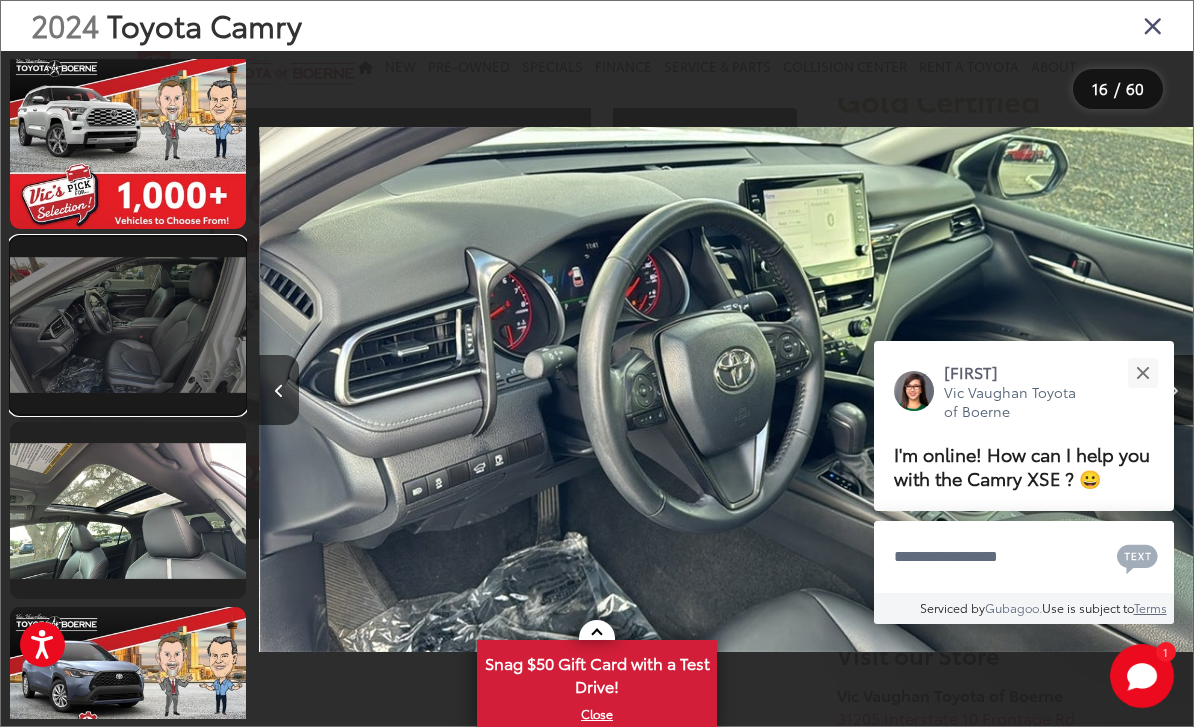 scroll, scrollTop: 0, scrollLeft: 15528, axis: horizontal 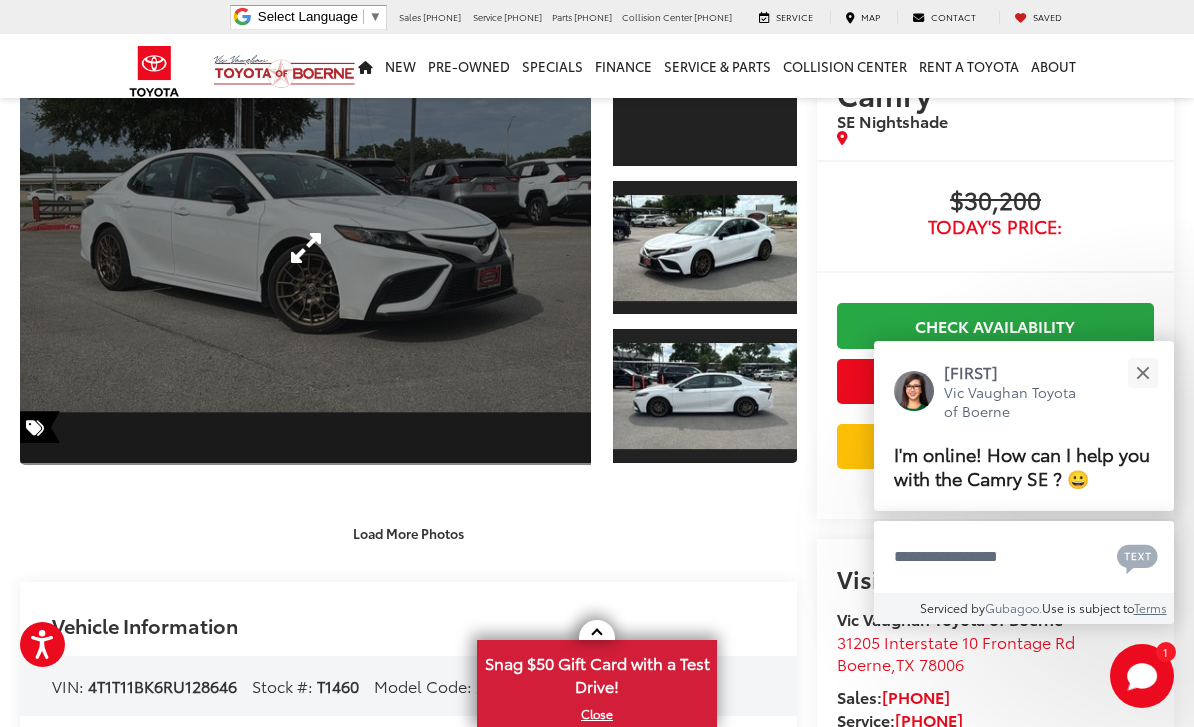 click at bounding box center [305, 247] 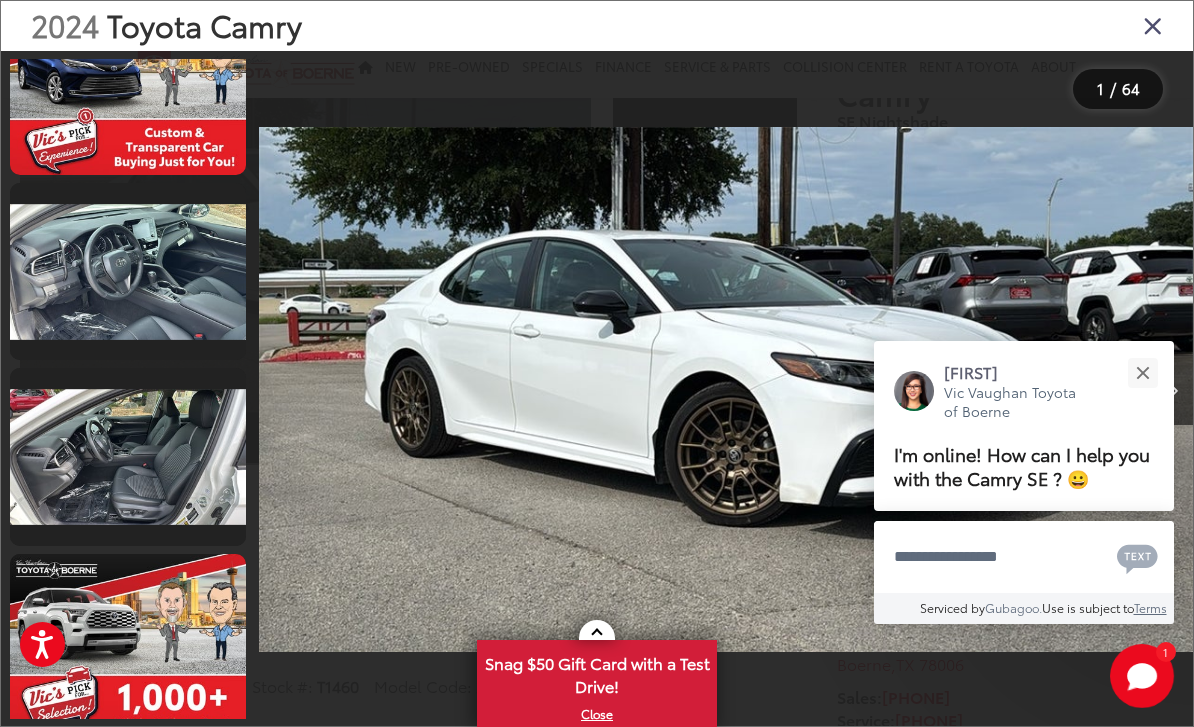 scroll, scrollTop: 2485, scrollLeft: 0, axis: vertical 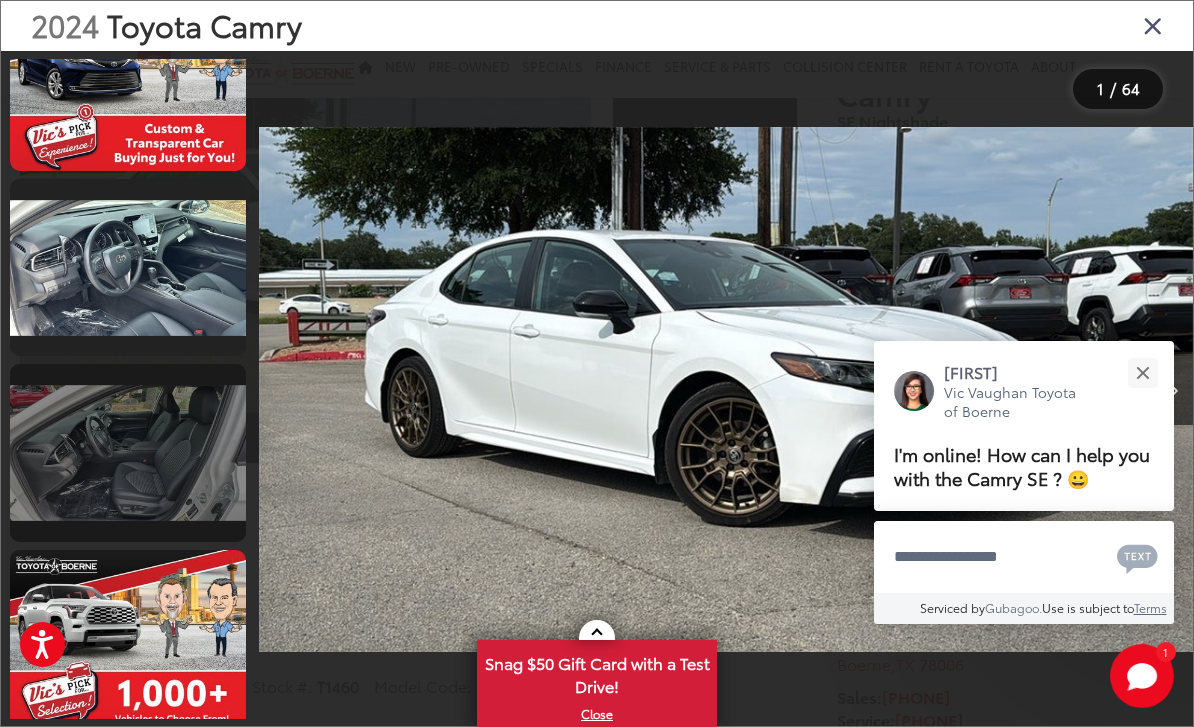 click at bounding box center [128, 452] 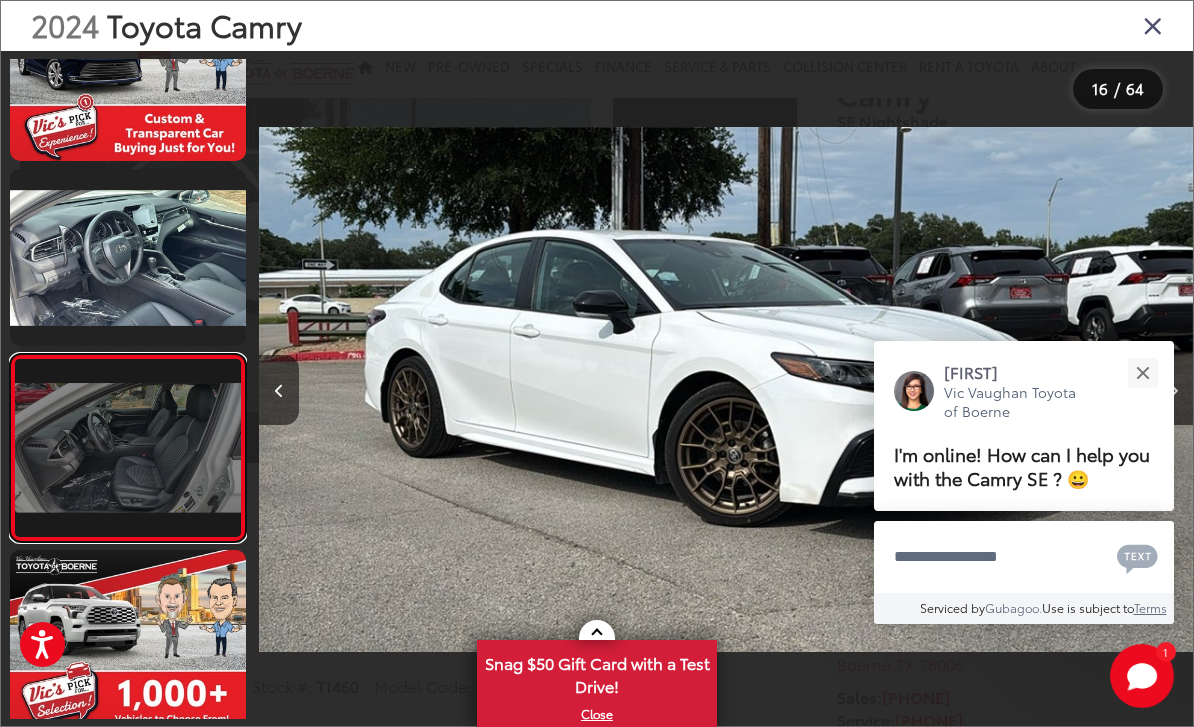 scroll, scrollTop: 0, scrollLeft: 12255, axis: horizontal 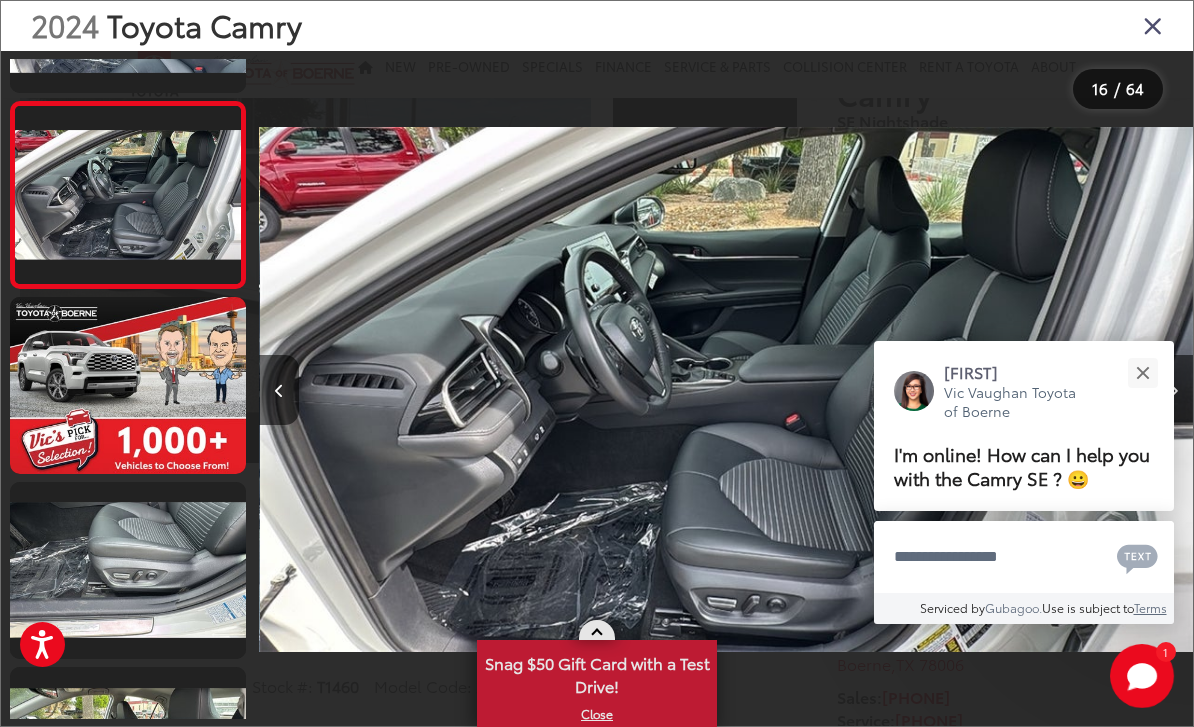click on "Snag $50 Gift Card with a Test Drive!" at bounding box center (597, 672) 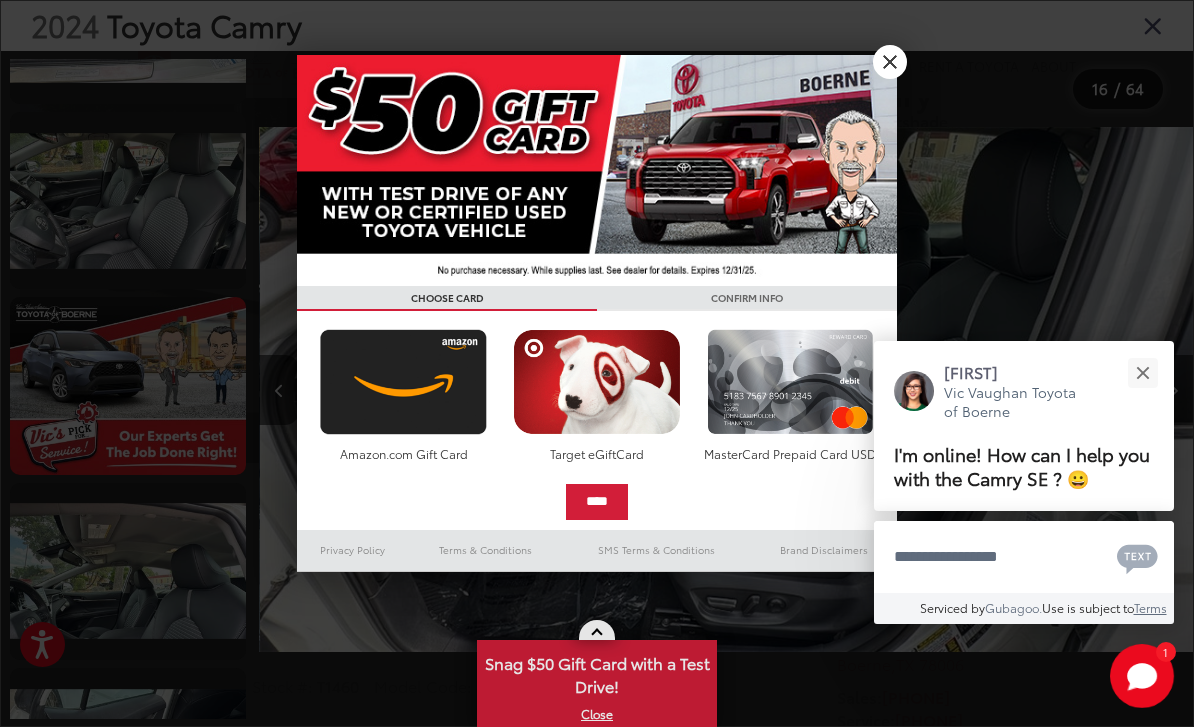 scroll, scrollTop: 3297, scrollLeft: 0, axis: vertical 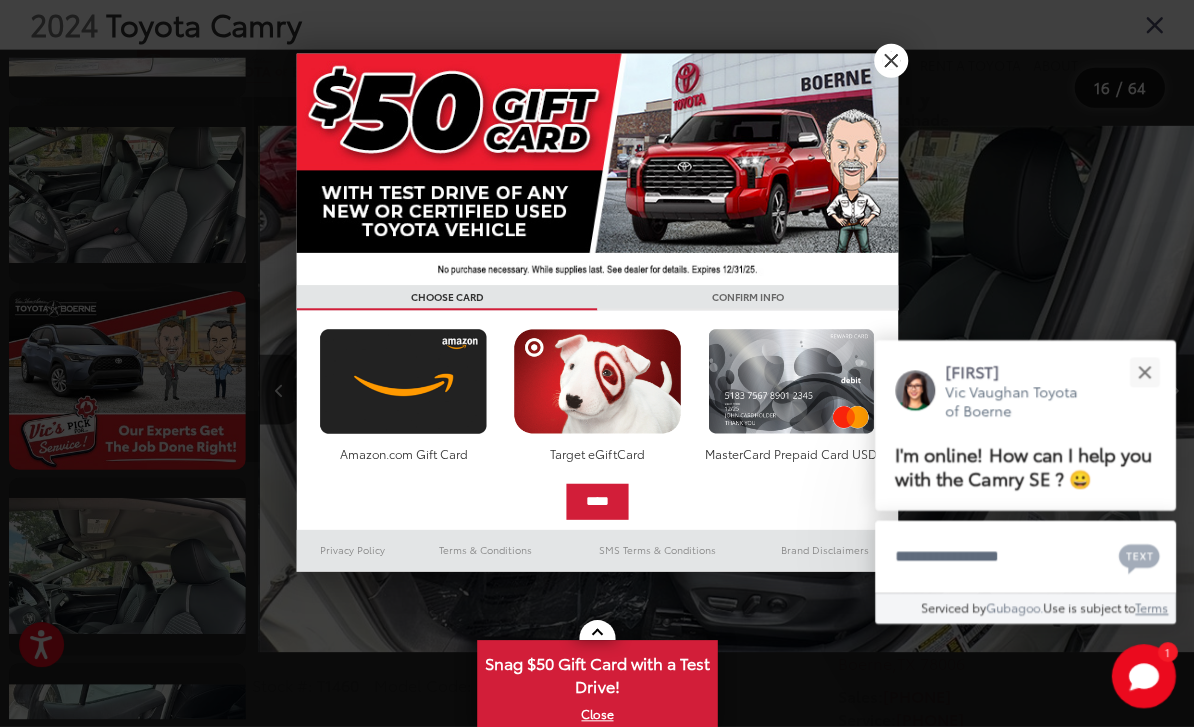 click at bounding box center (597, 363) 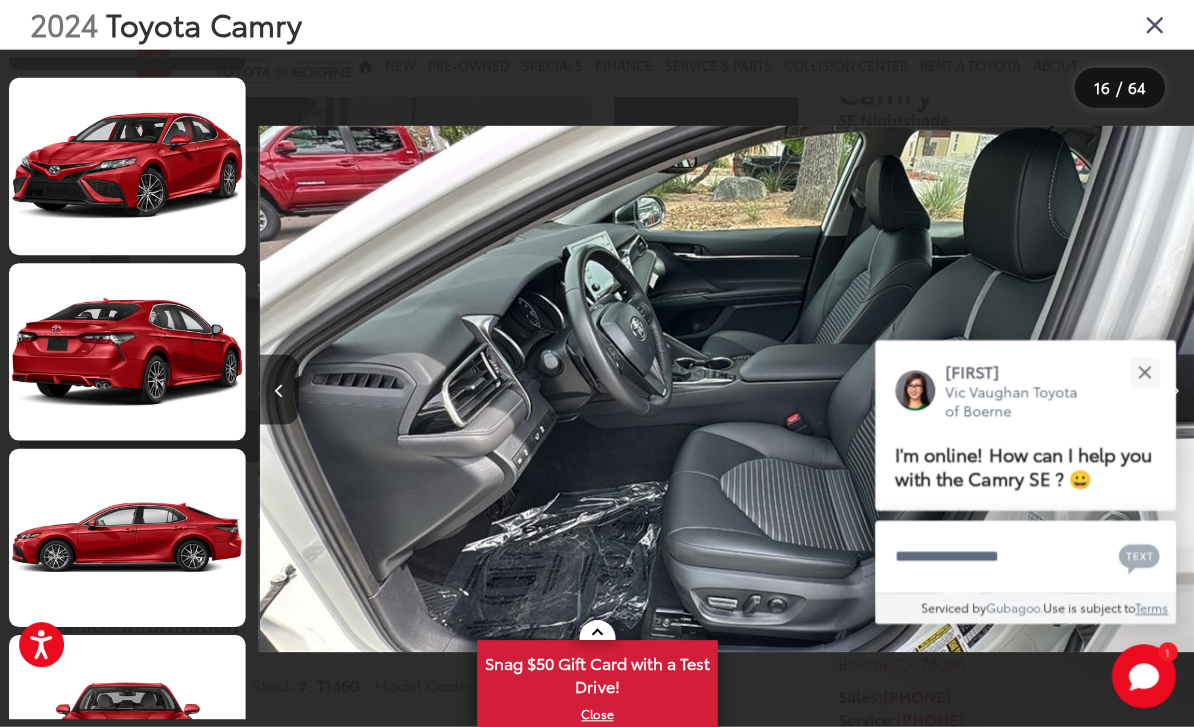 scroll, scrollTop: 9070, scrollLeft: 0, axis: vertical 